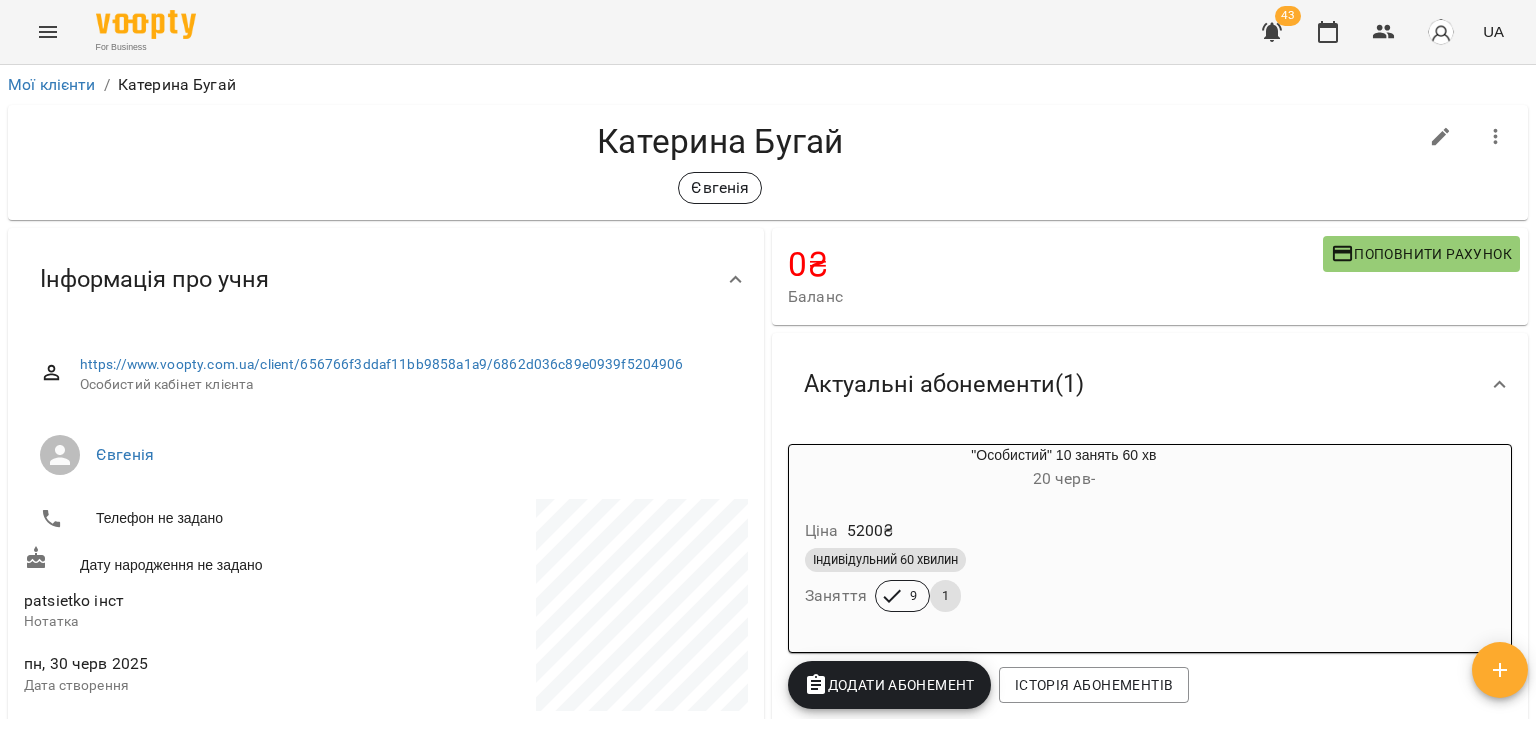 scroll, scrollTop: 0, scrollLeft: 0, axis: both 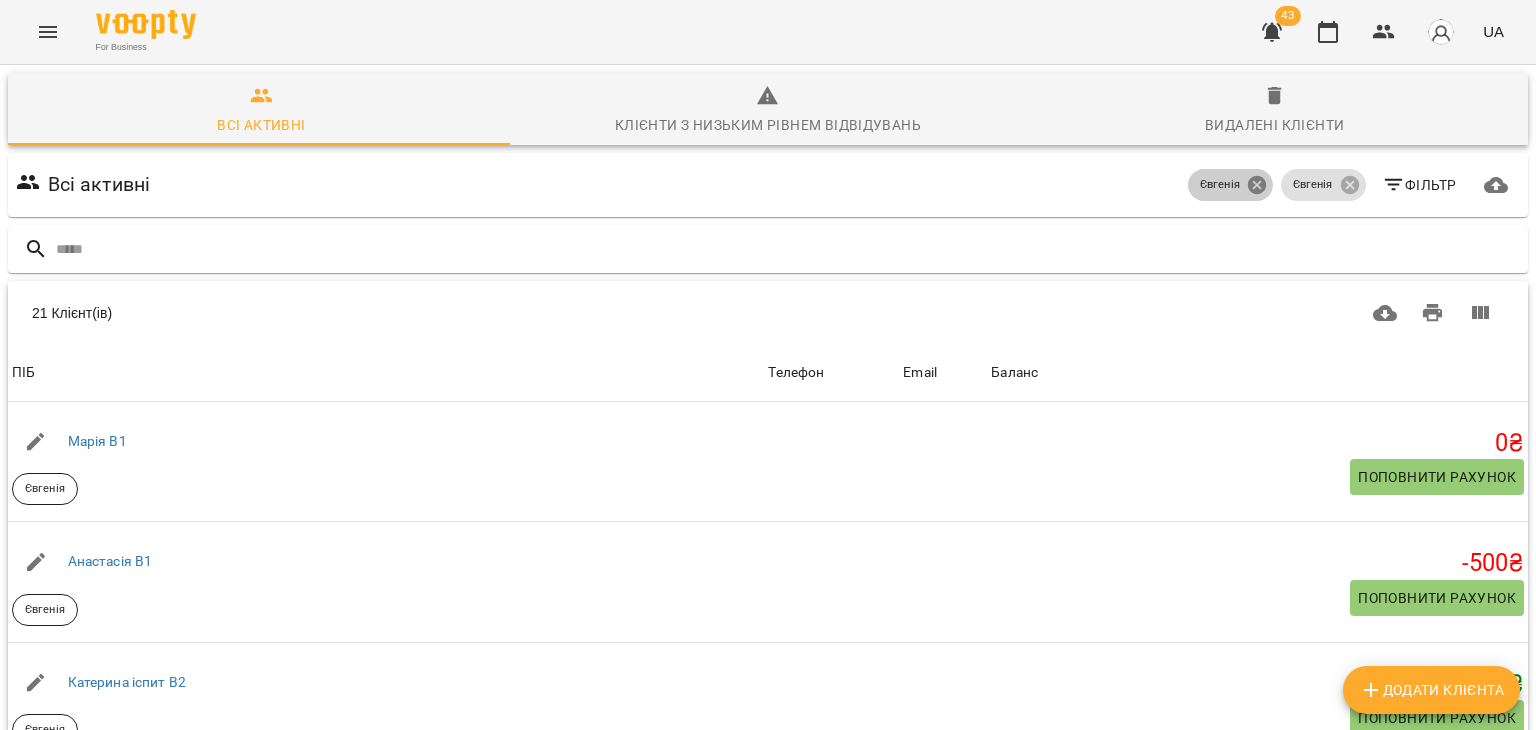 click 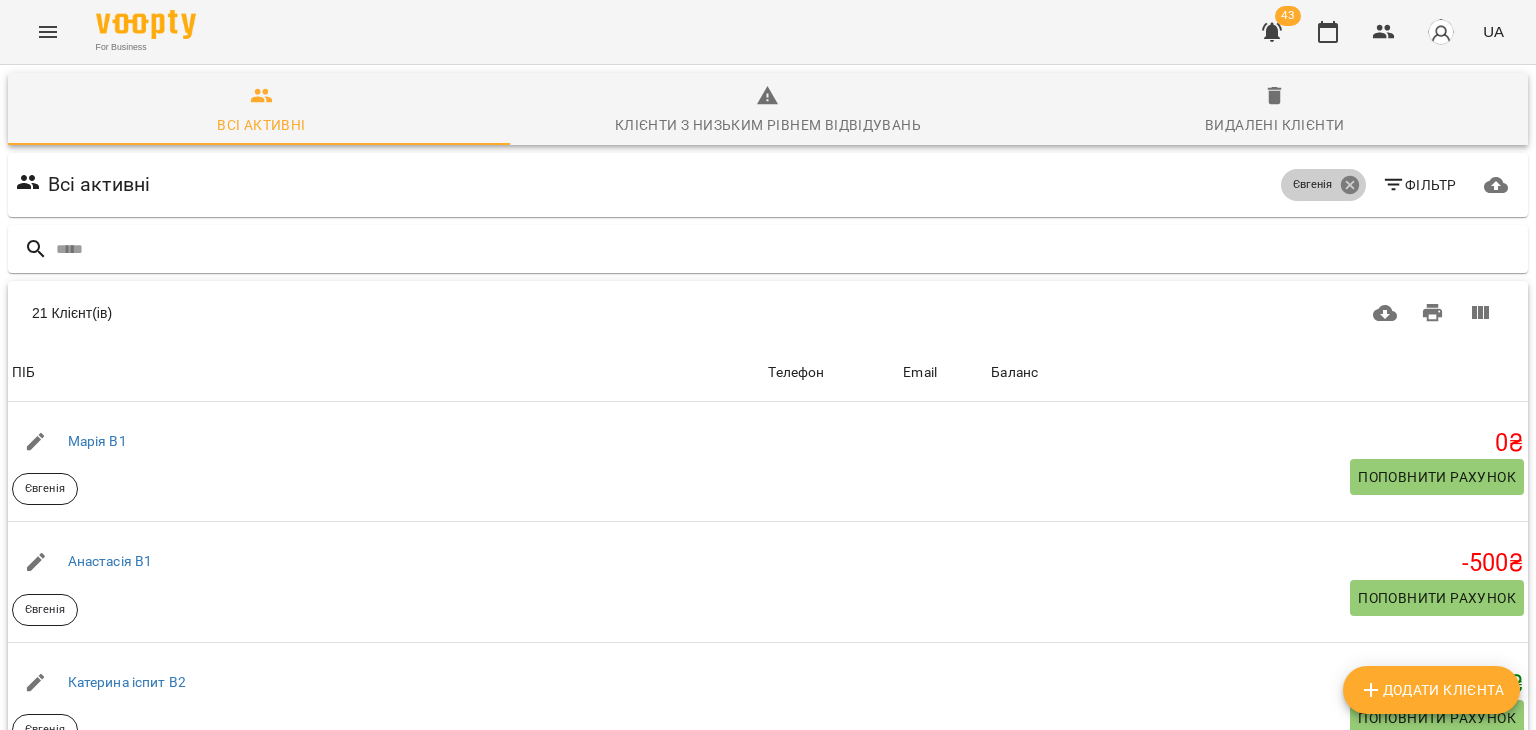 click 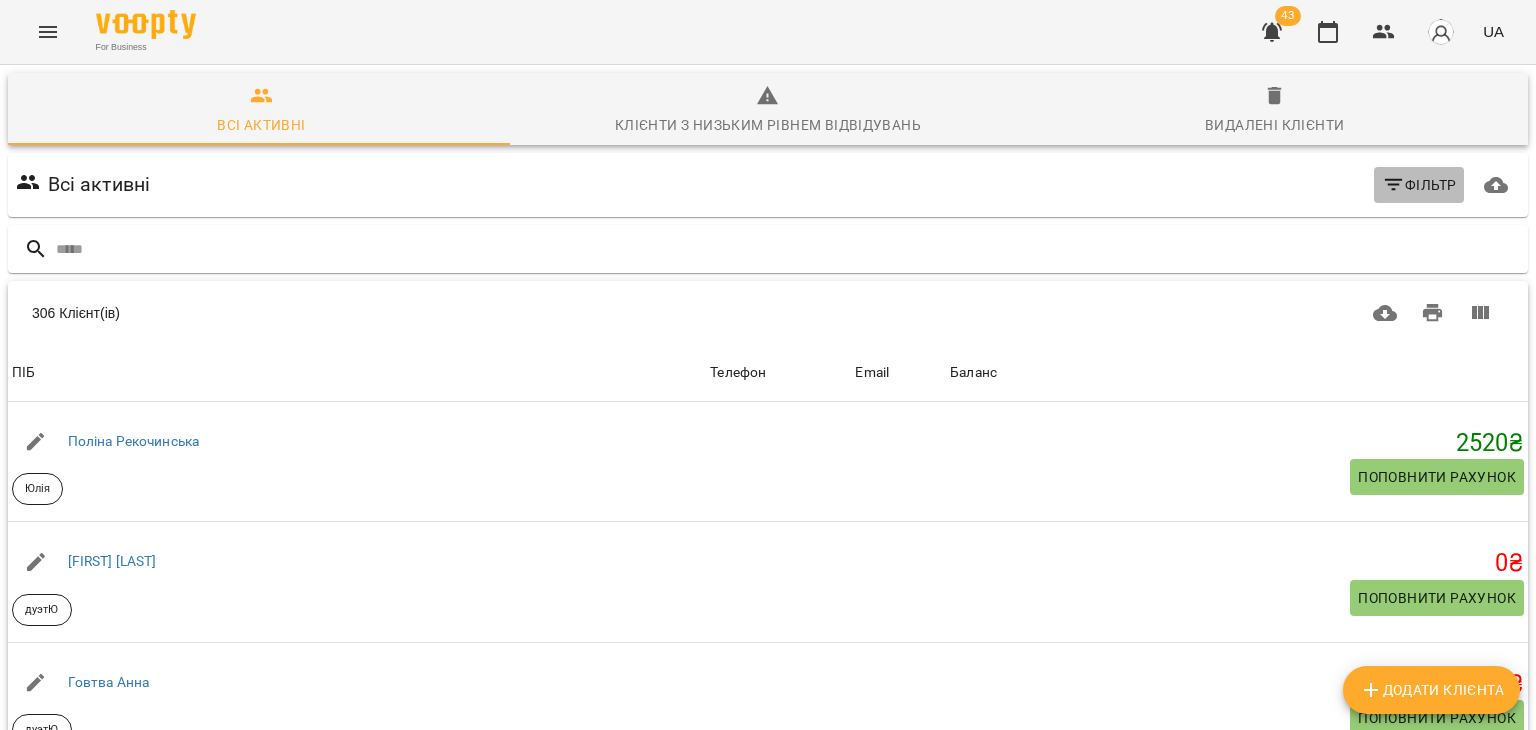 click 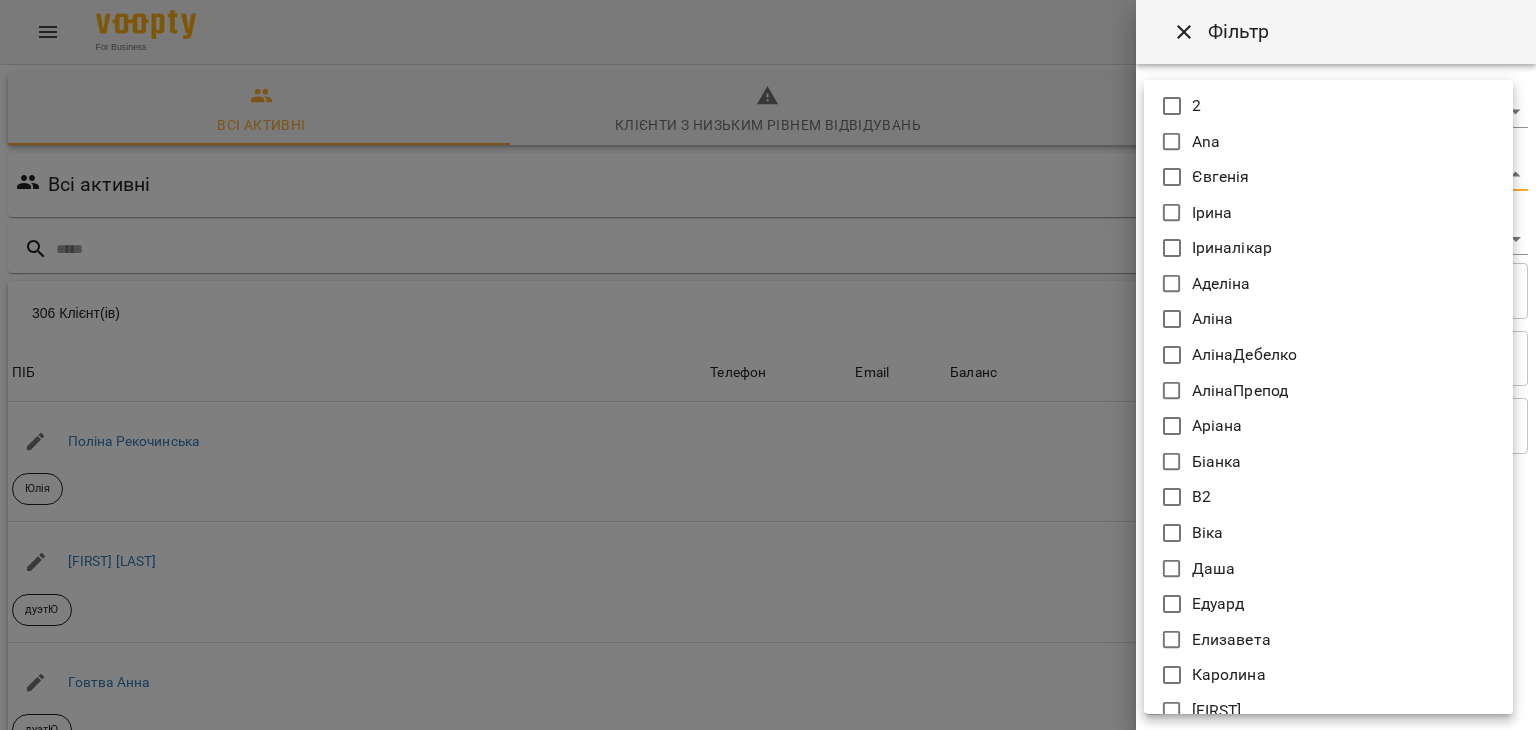 click on "For Business 43 UA Всі активні Клієнти з низьким рівнем відвідувань Видалені клієнти   Всі активні Фільтр 306   Клієнт(ів) 306   Клієнт(ів) ПІБ Телефон Email Баланс ПІБ [FIRST] [LAST] Юлія Телефон Email Баланс 2520 ₴ Поповнити рахунок ПІБ [FIRST] [LAST] дуетЮ Телефон Email Баланс 0 ₴ Поповнити рахунок ПІБ [FIRST] [LAST] дуетЮ Телефон Email Баланс 0 ₴ Поповнити рахунок ПІБ [FIRST] (діти) Юлія Телефон Email Баланс 0 ₴ Поповнити рахунок ПІБ [FIRST] (діти) Юлія Телефон Email Баланс 0 ₴ Поповнити рахунок ПІБ [FIRST] дует з [FIRST] Аделіна Телефон Email Баланс 0 ₴ ПІБ 0" at bounding box center (768, 522) 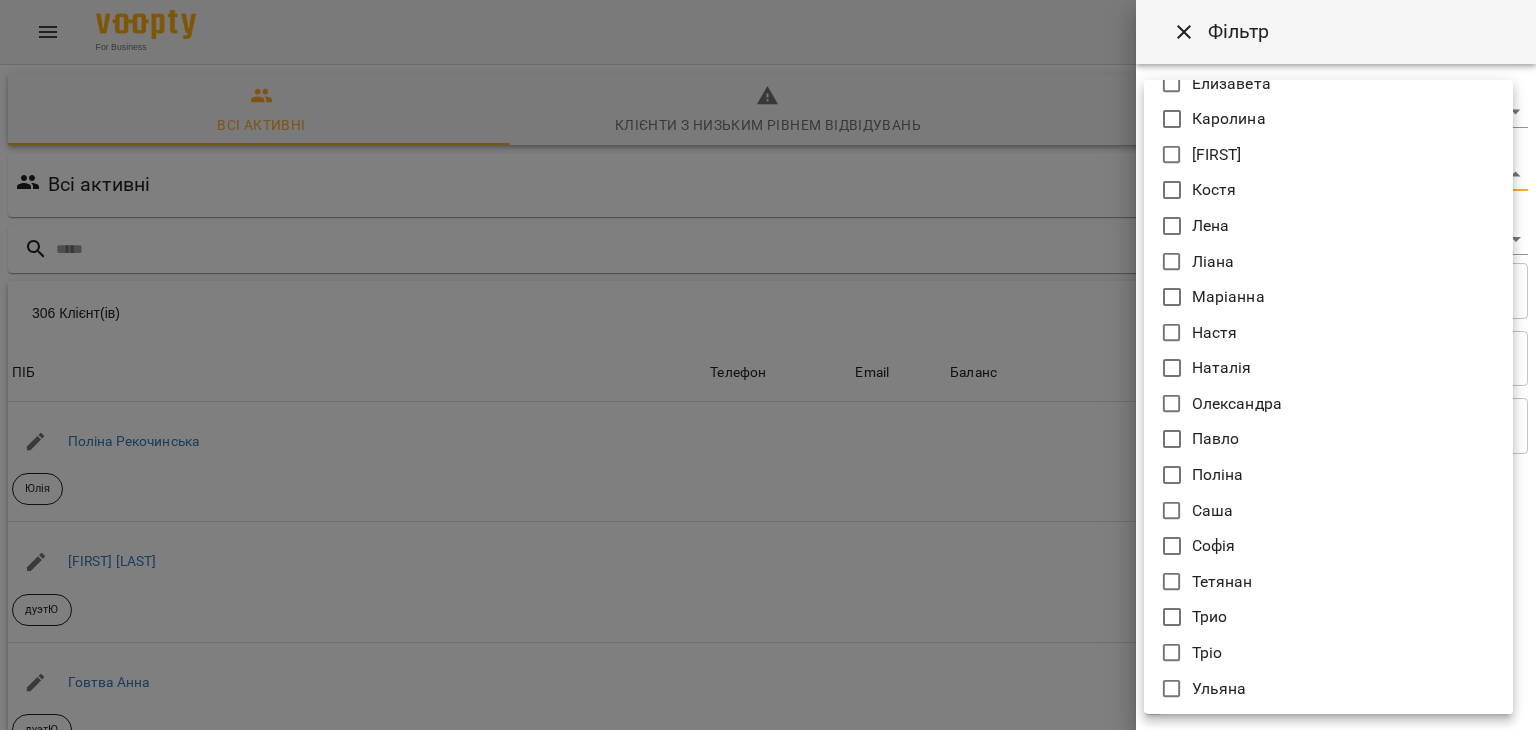 scroll, scrollTop: 556, scrollLeft: 0, axis: vertical 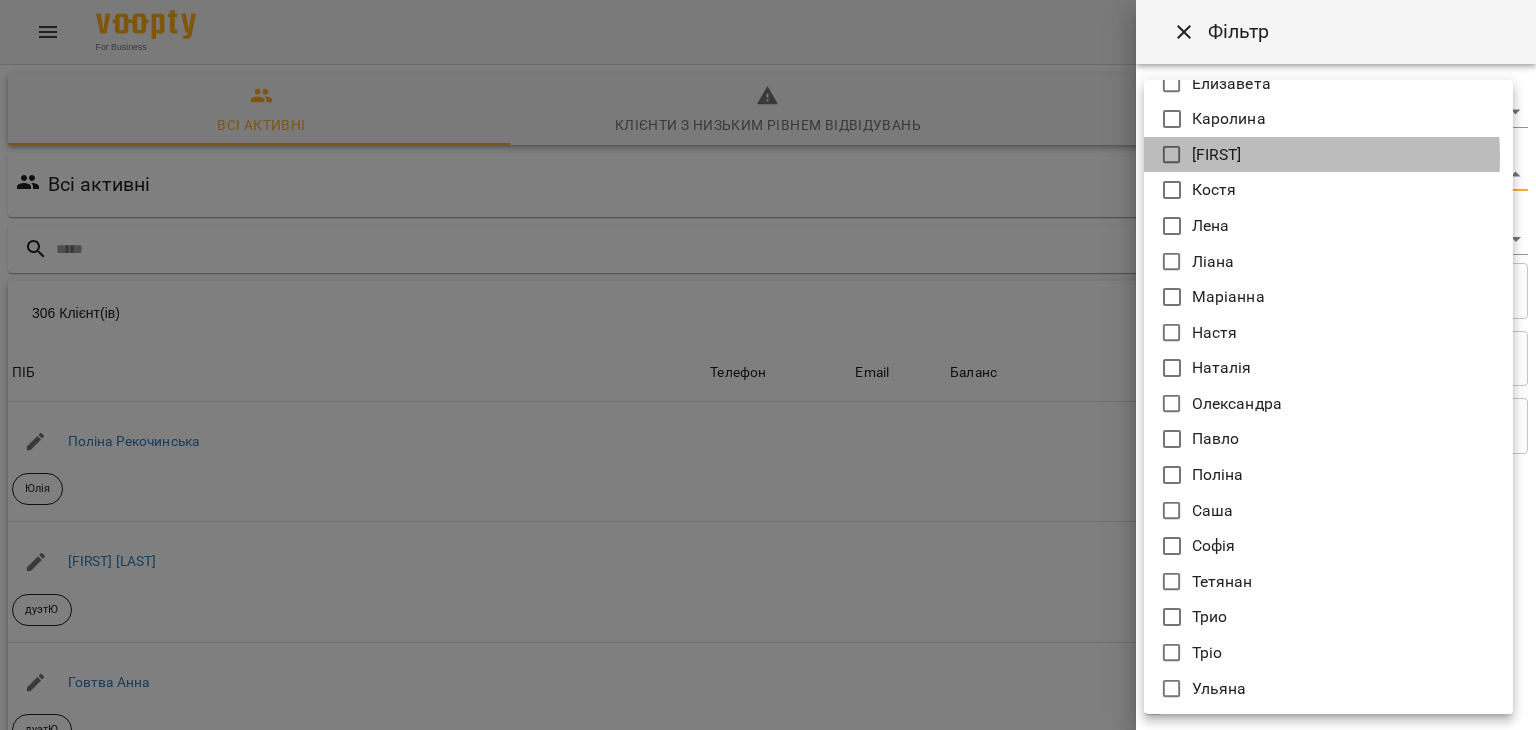 click on "[FIRST]" at bounding box center [1217, 155] 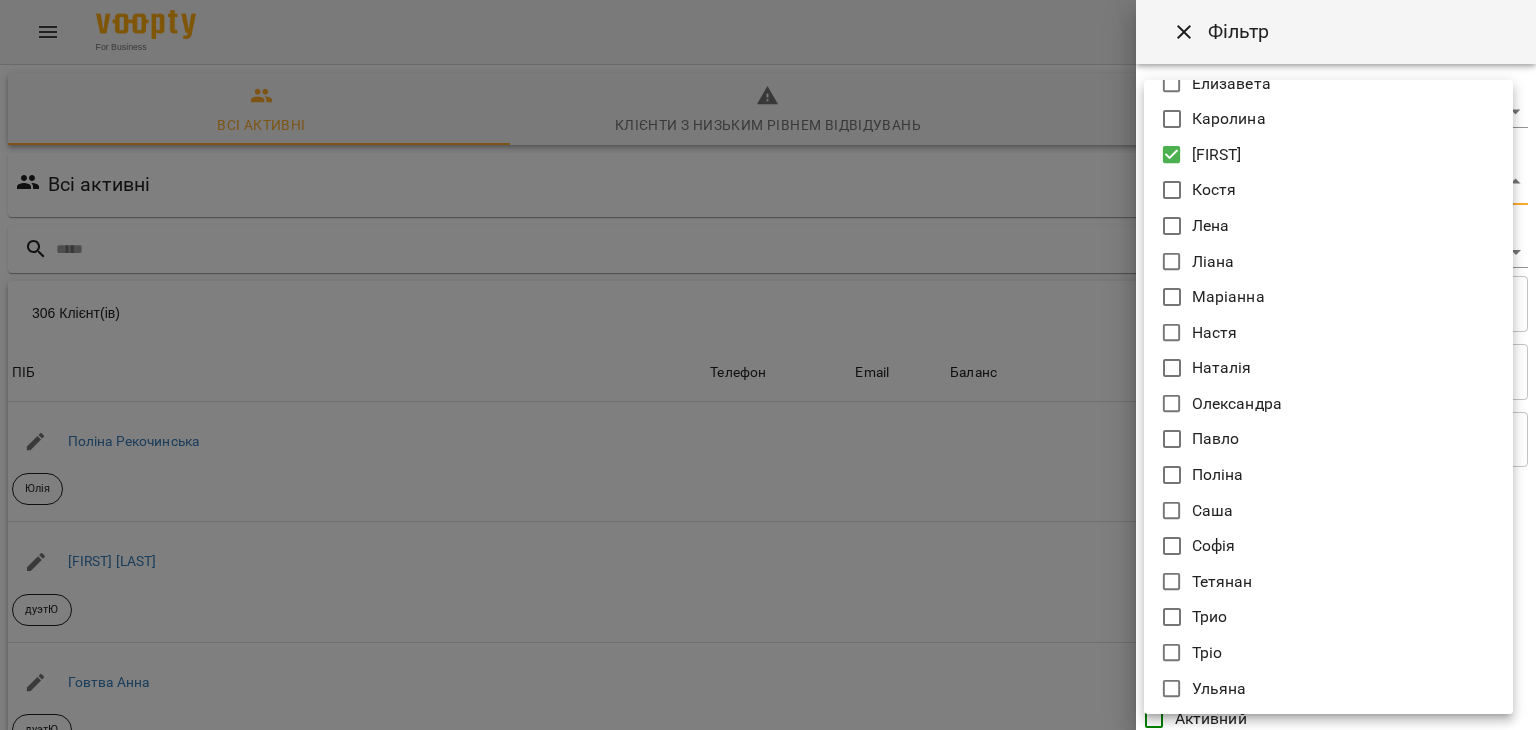 click at bounding box center [768, 365] 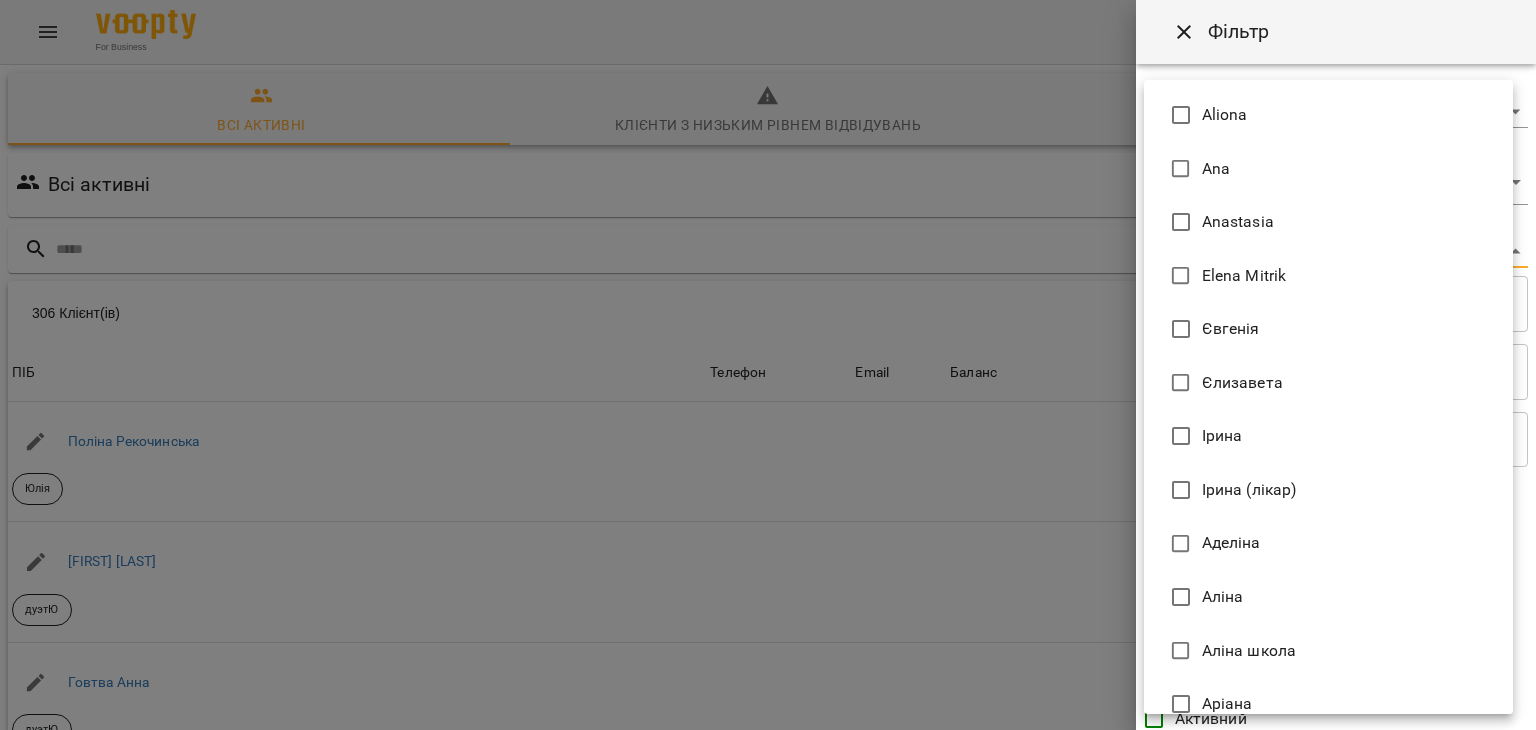 click on "For Business 43 UA Всі активні Клієнти з низьким рівнем відвідувань Видалені клієнти   Всі активні [FIRST] Фільтр 306   Клієнт(ів) 306   Клієнт(ів) ПІБ Телефон Email Баланс ПІБ [FIRST] [LAST] Юлія Телефон Email Баланс 2520 ₴ Поповнити рахунок ПІБ [FIRST] [LAST] дуетЮ Телефон Email Баланс 0 ₴ Поповнити рахунок ПІБ [FIRST] [LAST] дуетЮ Телефон Email Баланс 0 ₴ Поповнити рахунок ПІБ [FIRST] (діти) Юлія Телефон Email Баланс 0 ₴ Поповнити рахунок ПІБ [FIRST] (діти) Юлія Телефон Email Баланс 0 ₴ Поповнити рахунок ПІБ [FIRST] дует з [FIRST] Аделіна Телефон Email Баланс 0" at bounding box center (768, 522) 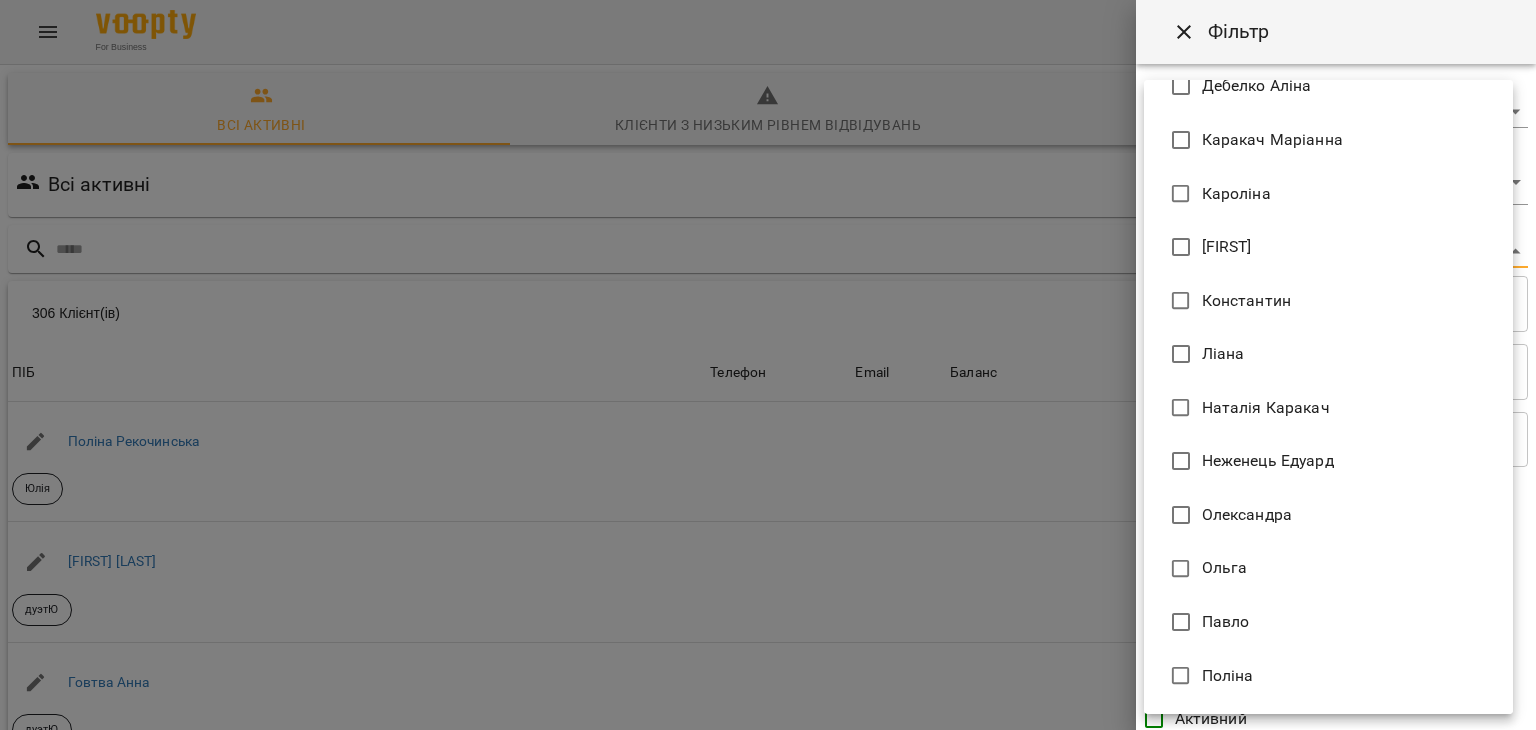 scroll, scrollTop: 829, scrollLeft: 0, axis: vertical 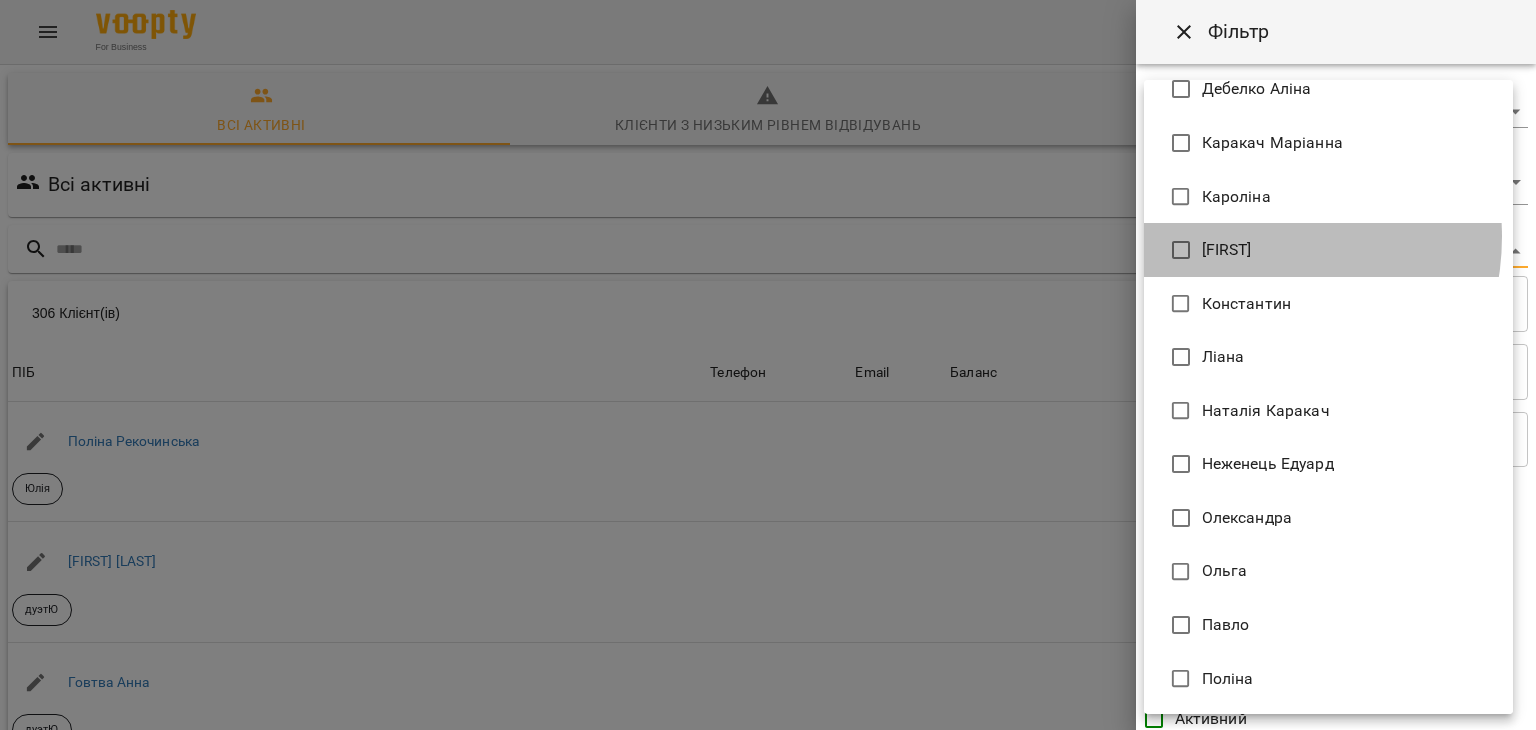 click on "[FIRST]" at bounding box center [1227, 250] 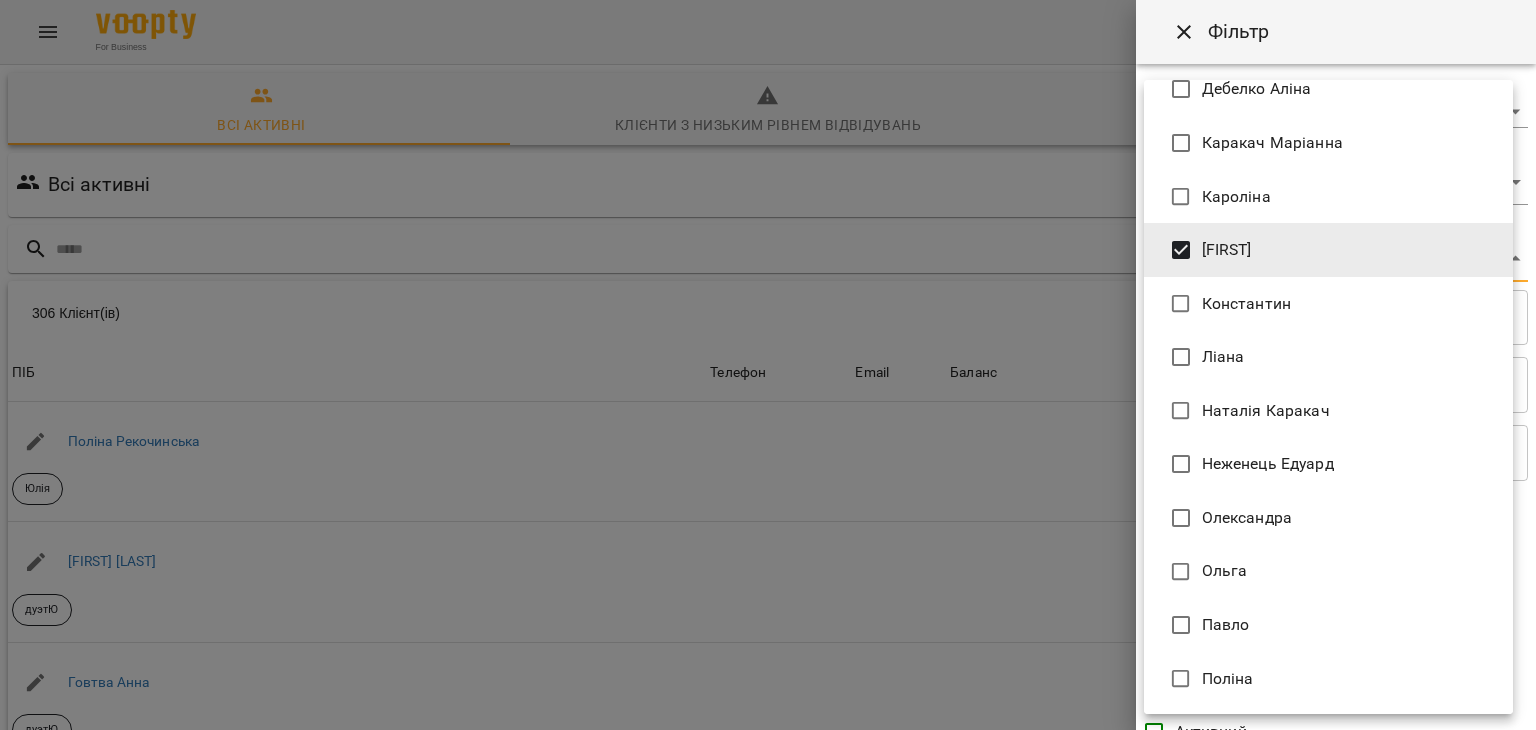 click at bounding box center [768, 365] 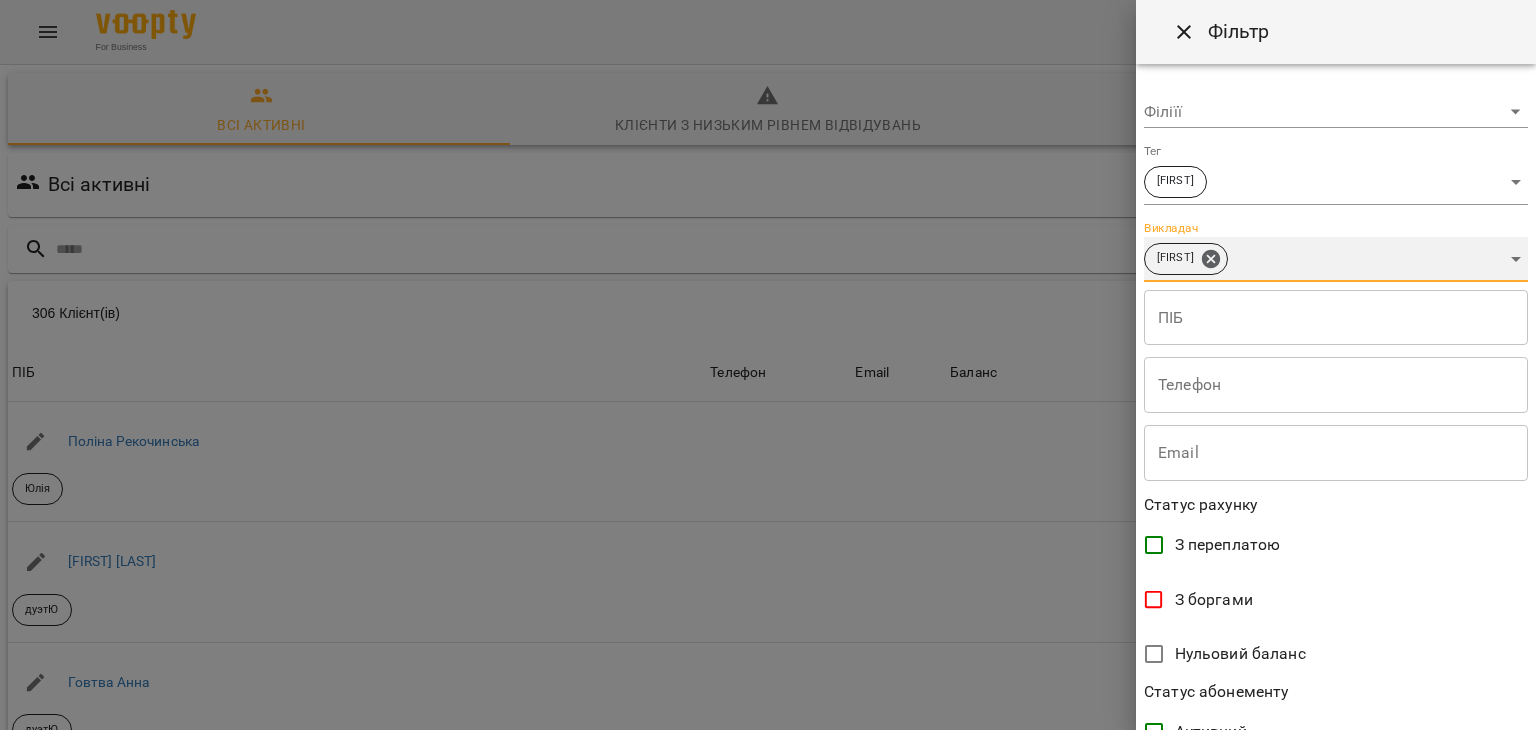 scroll, scrollTop: 410, scrollLeft: 0, axis: vertical 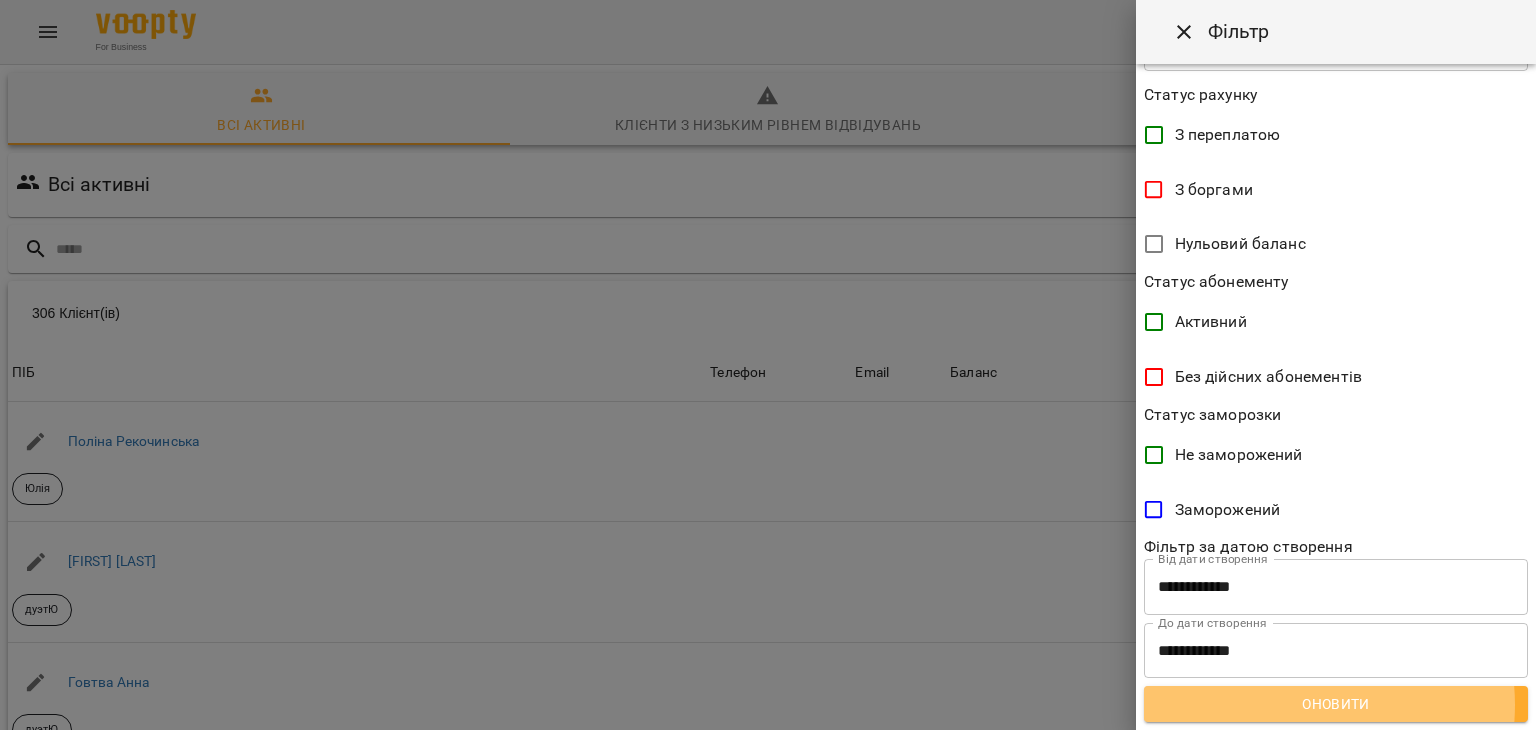 click on "Оновити" at bounding box center [1336, 704] 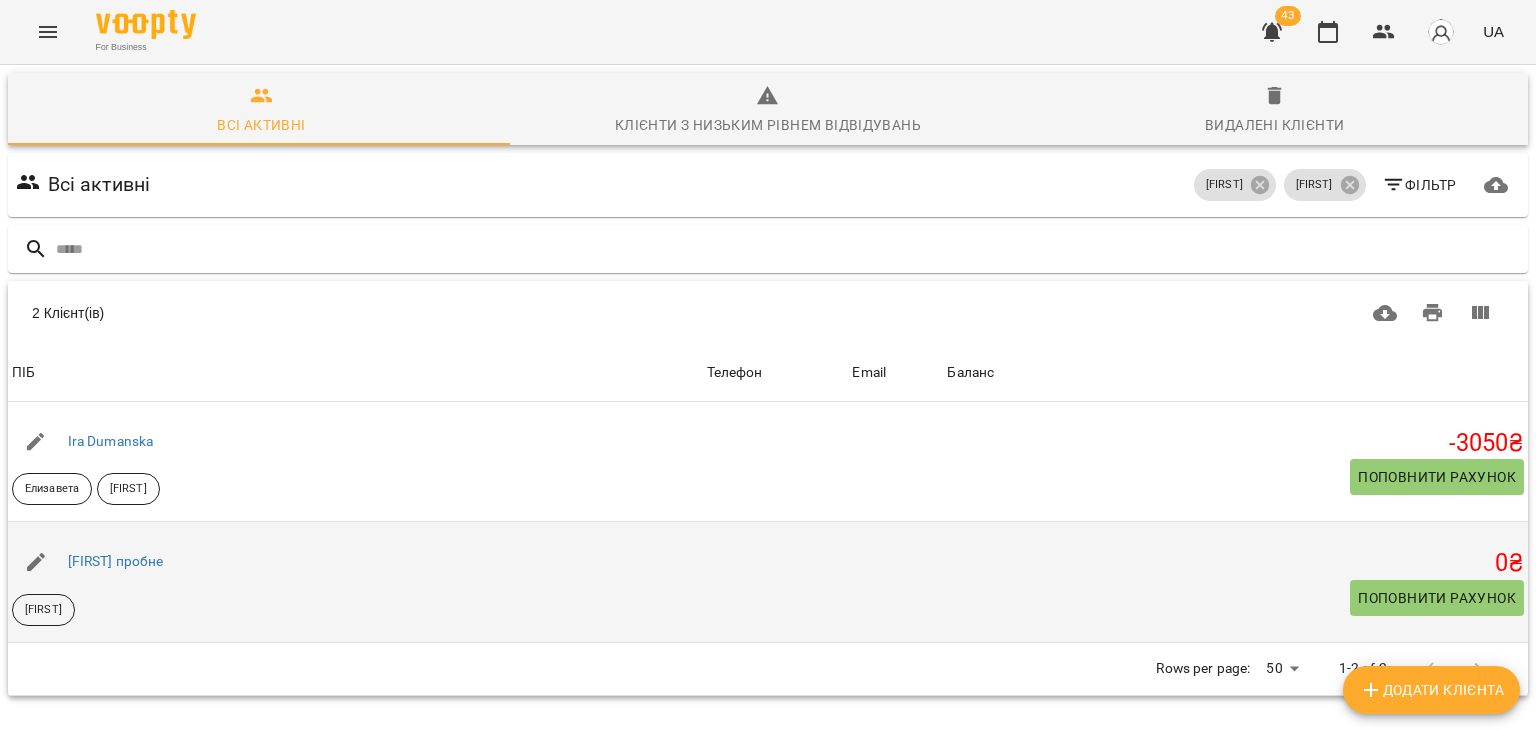scroll, scrollTop: 88, scrollLeft: 0, axis: vertical 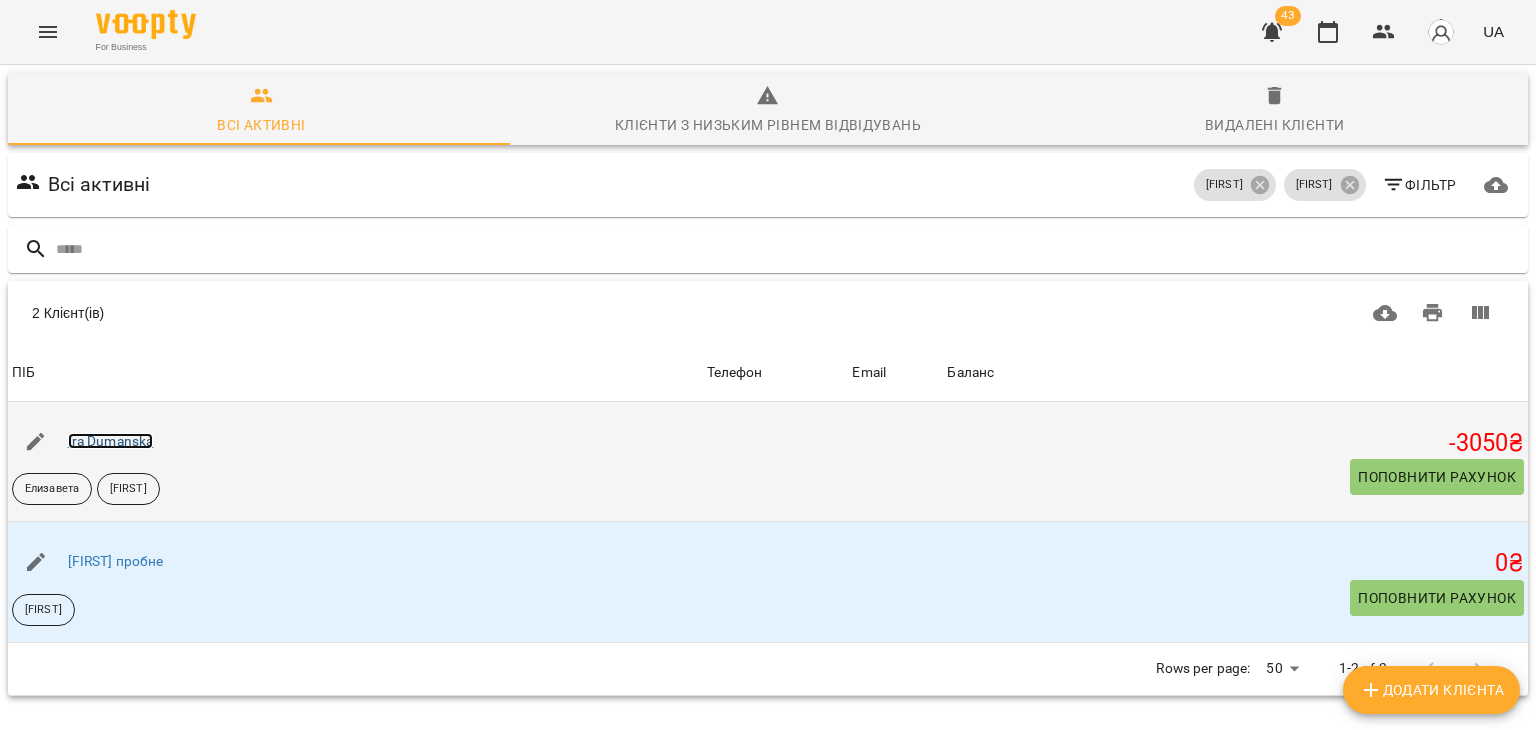 click on "Ira Dumanska" at bounding box center [111, 441] 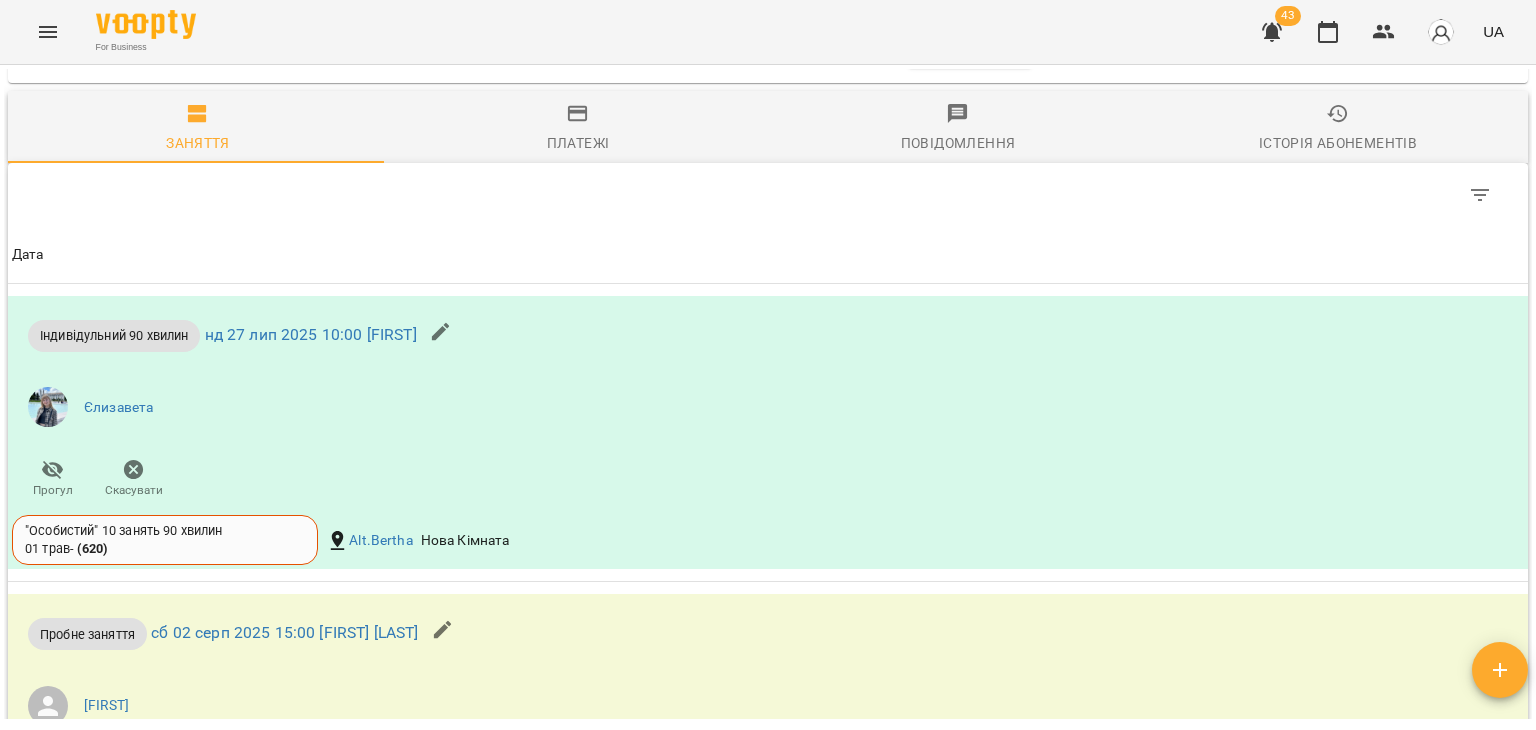 scroll, scrollTop: 1554, scrollLeft: 0, axis: vertical 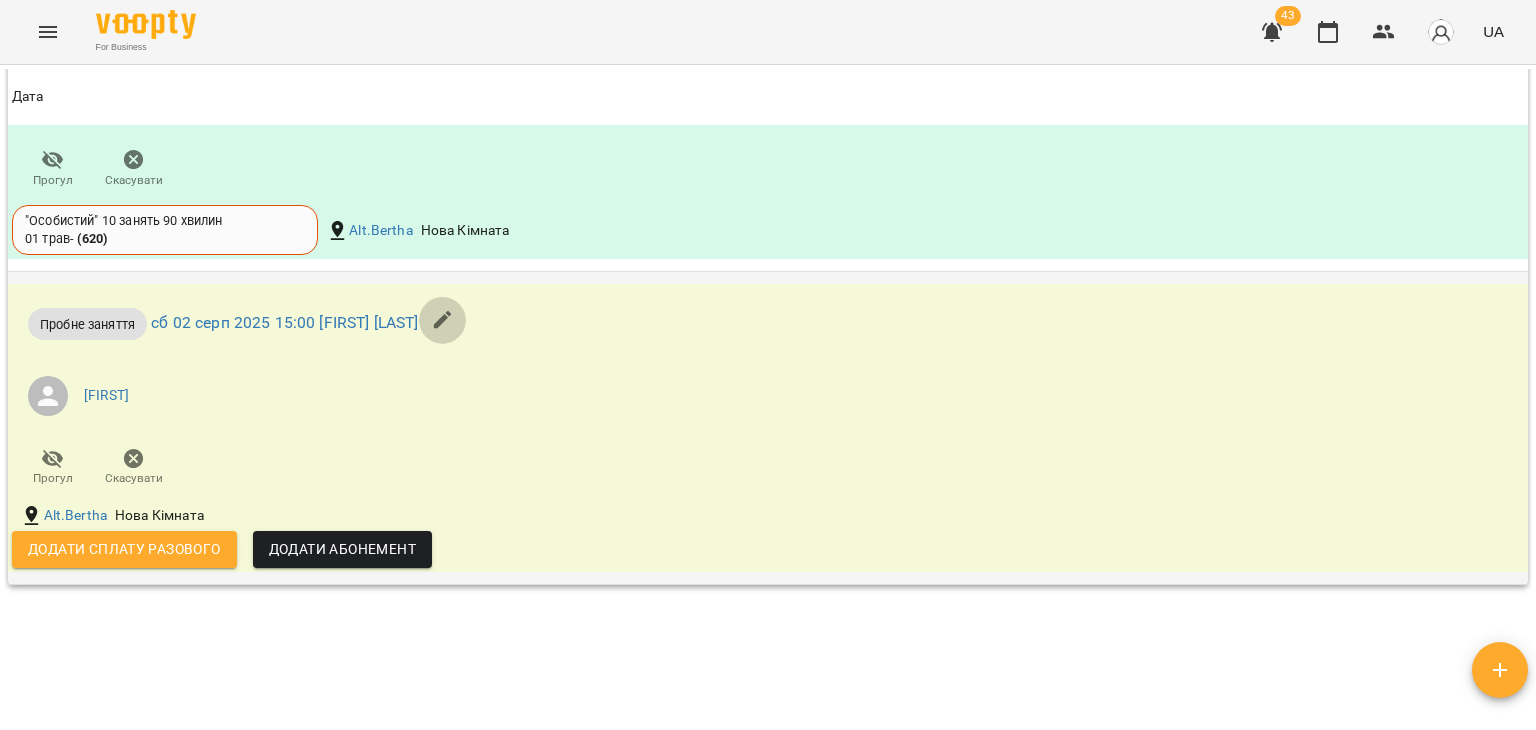 click 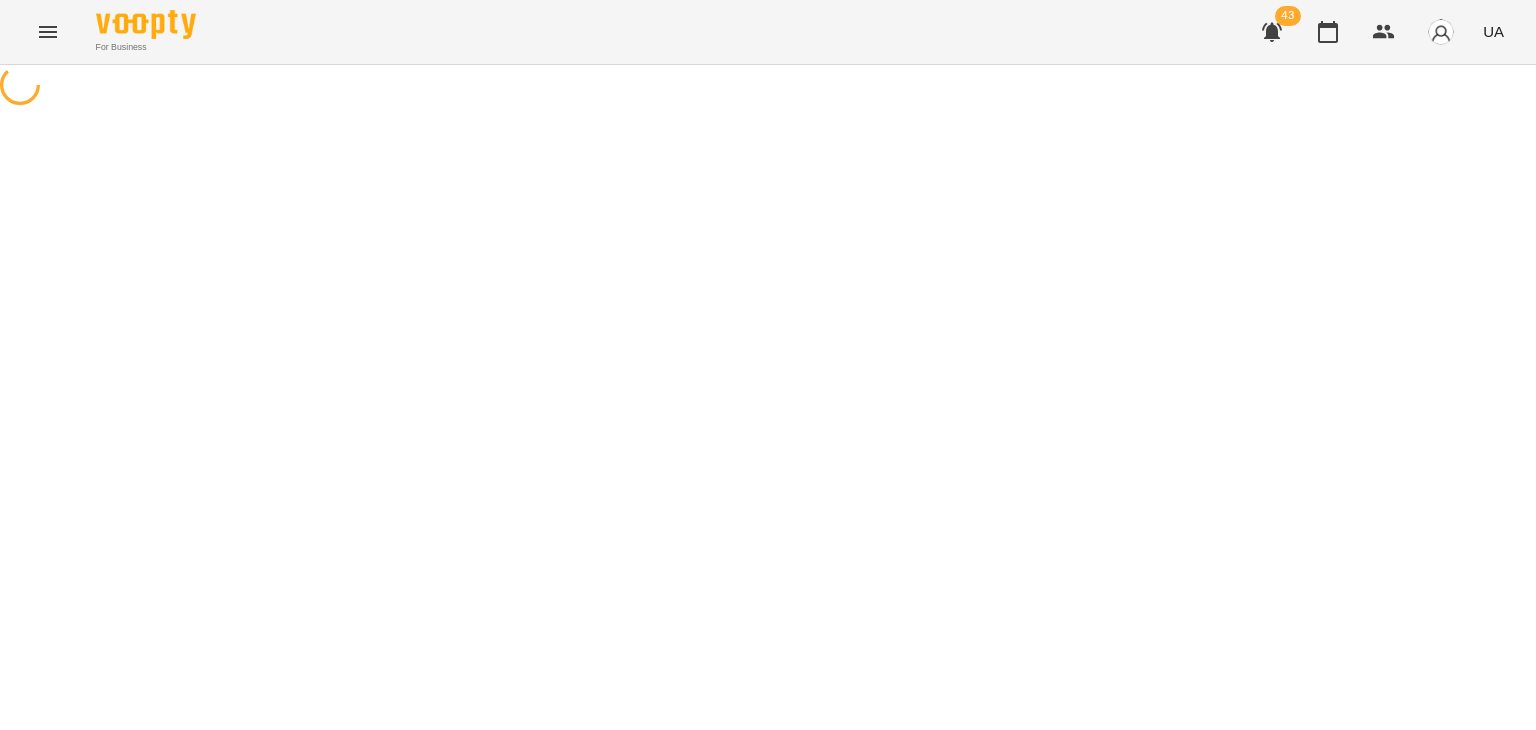select on "**********" 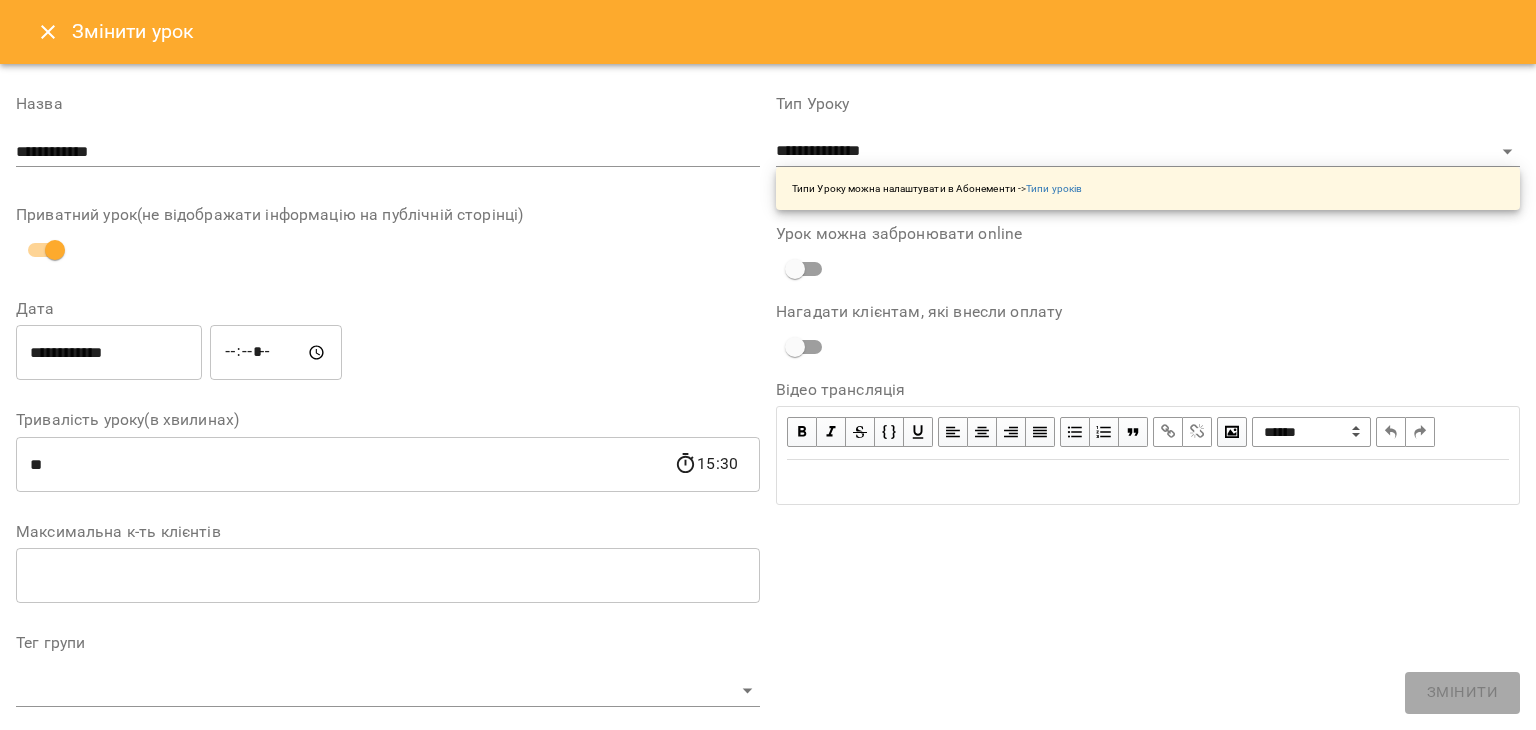 click on "**********" at bounding box center (109, 353) 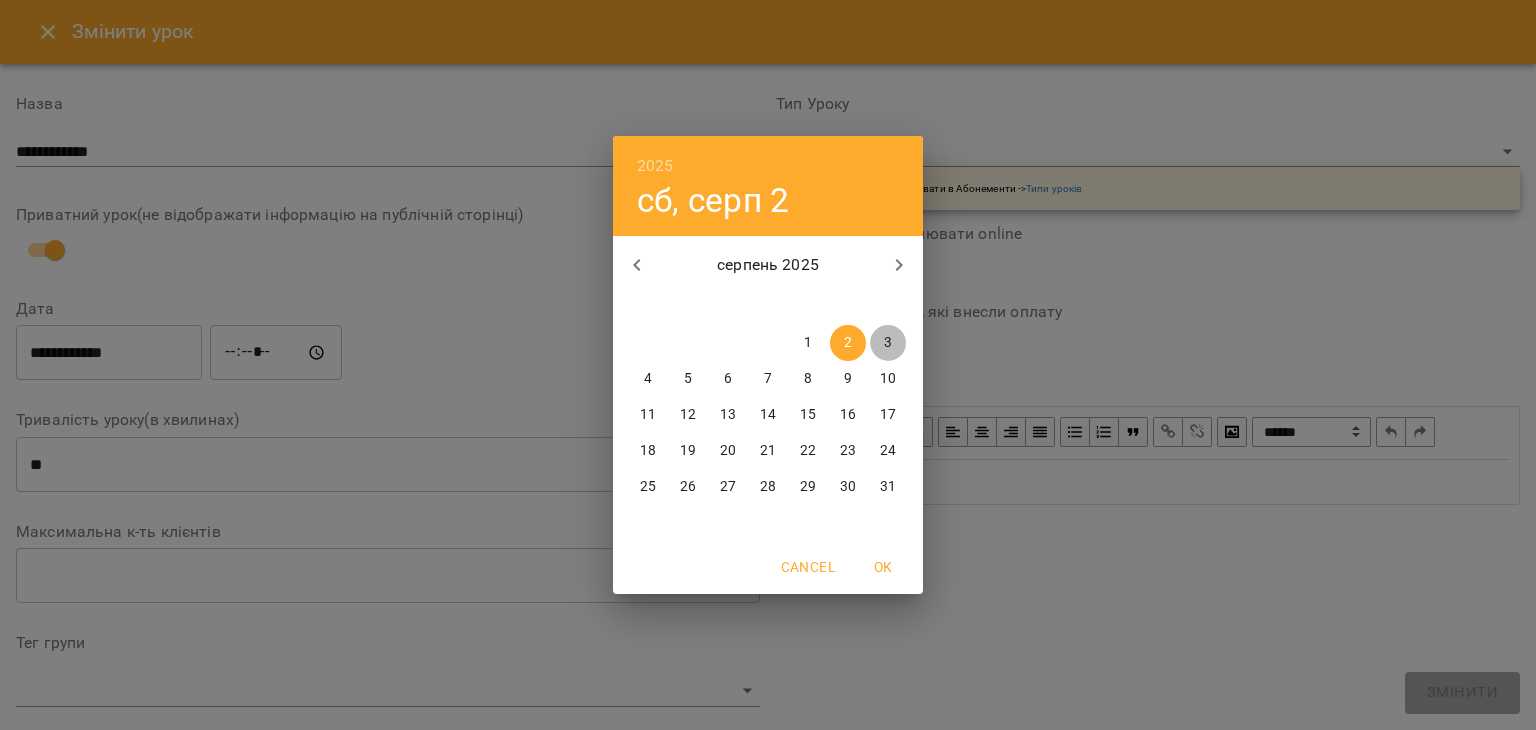 click on "3" at bounding box center [888, 343] 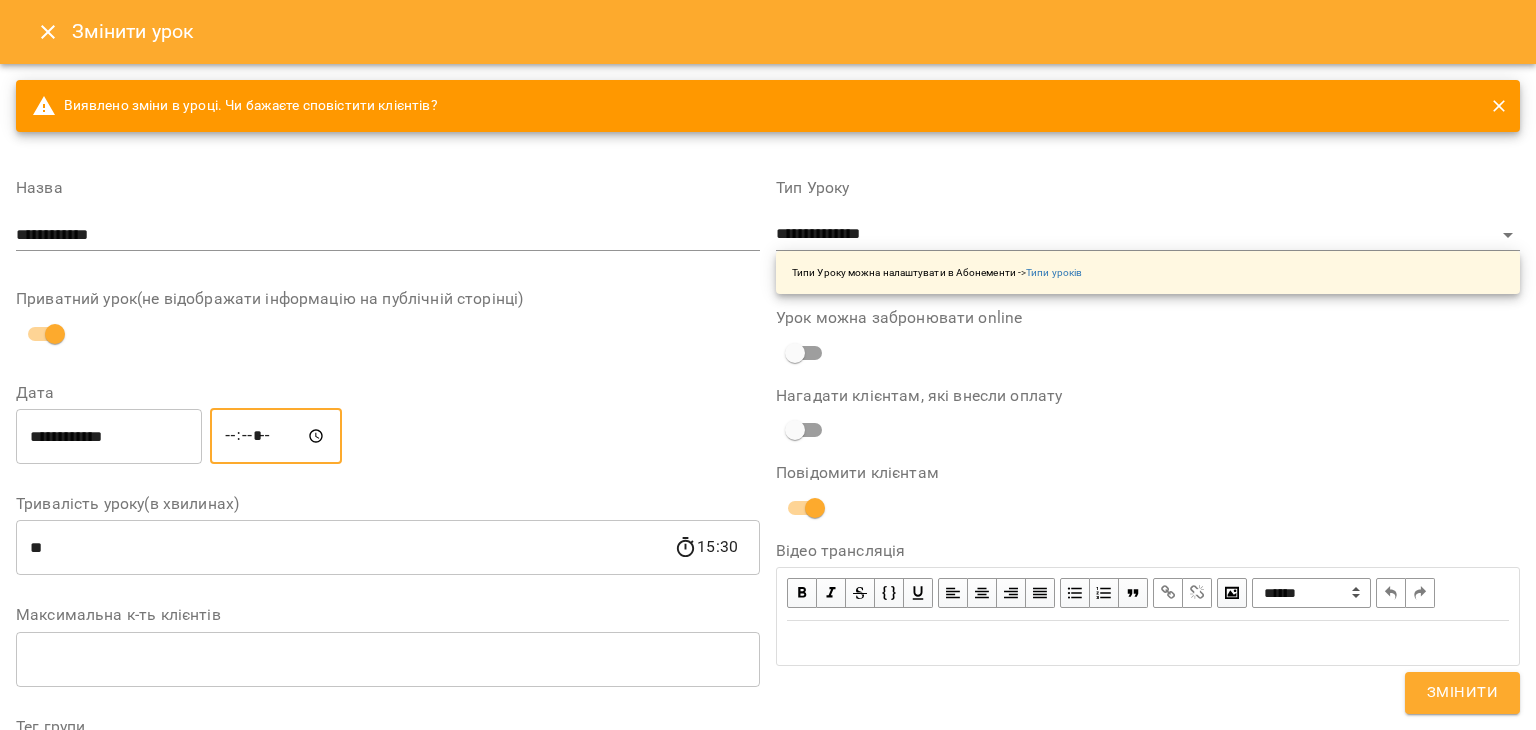 click on "*****" at bounding box center (276, 436) 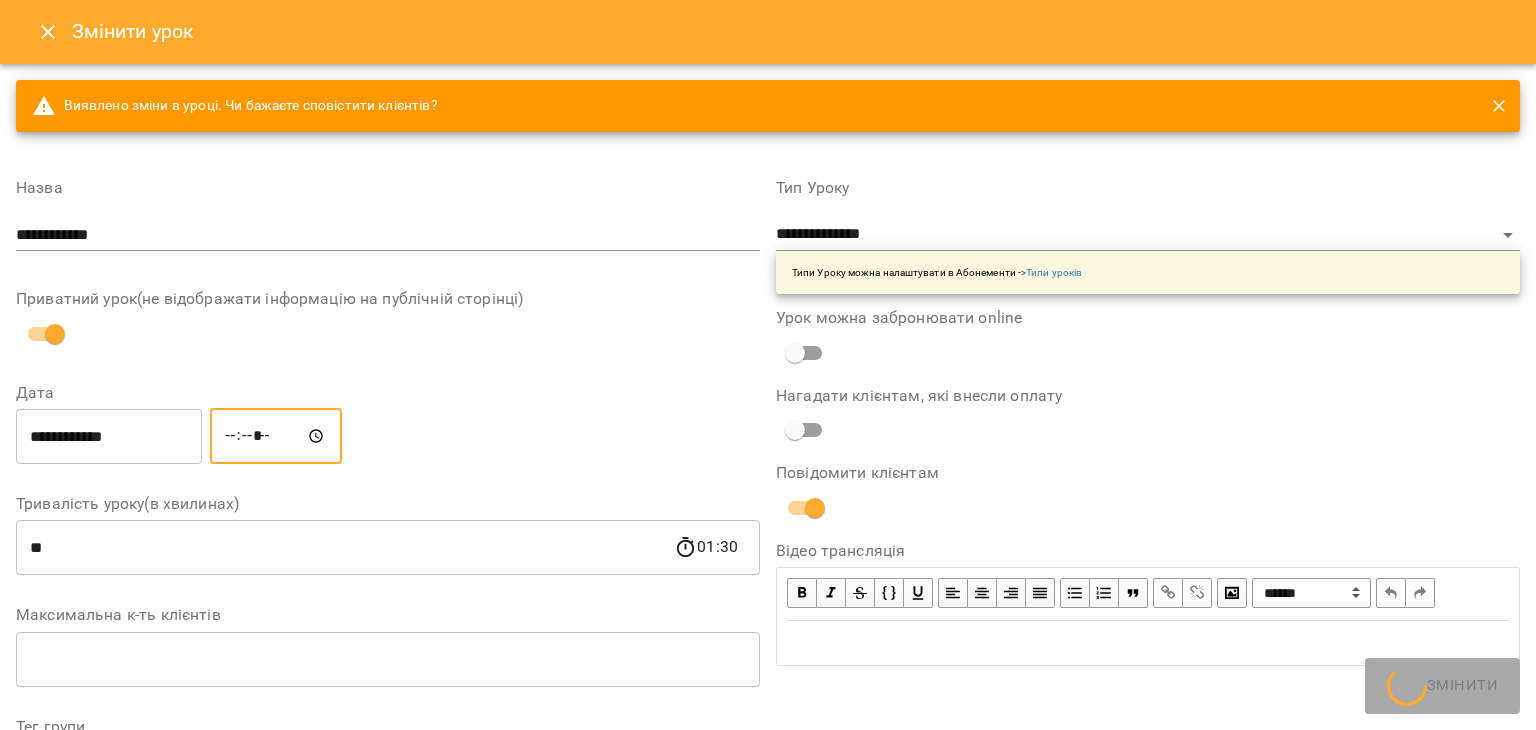 type on "*****" 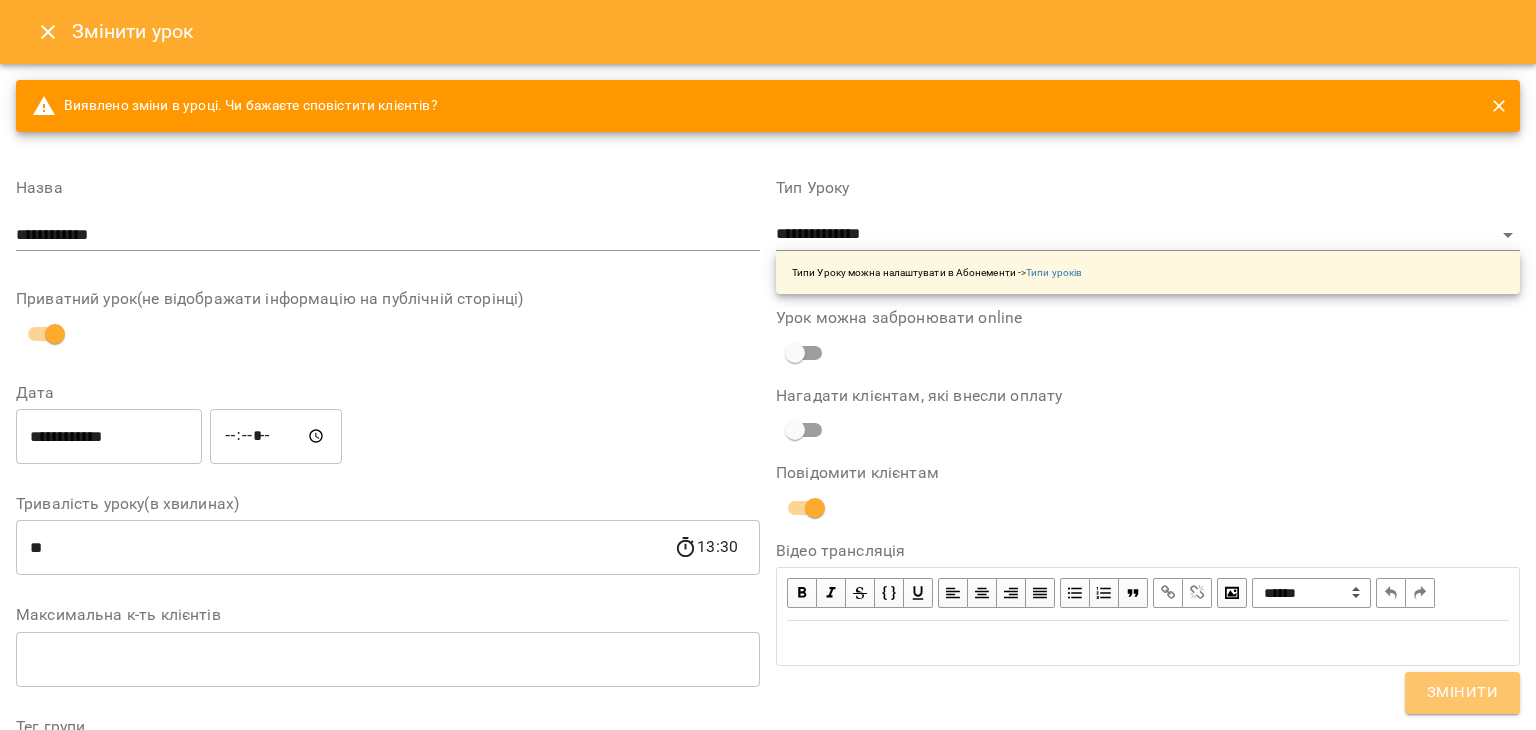 click on "Змінити" at bounding box center [1462, 693] 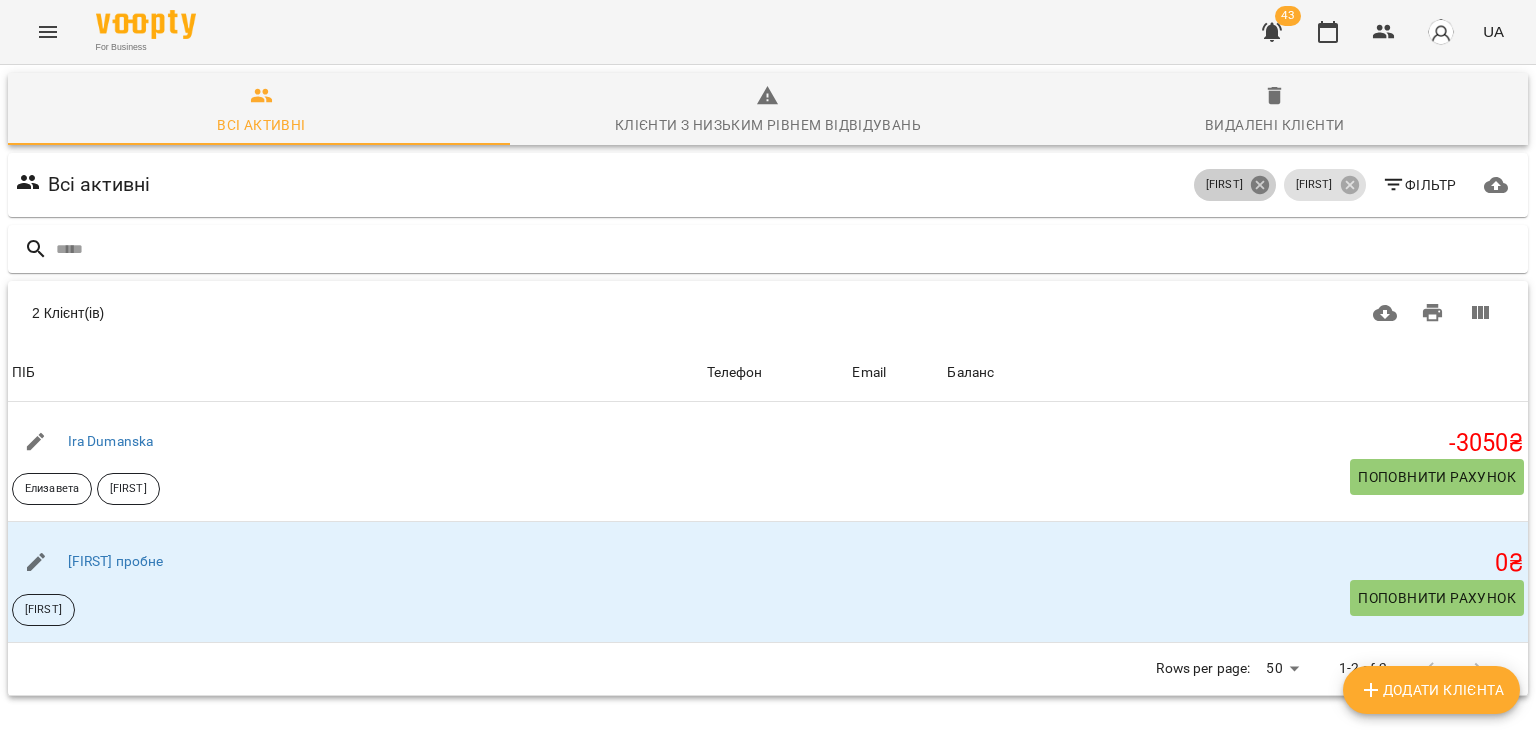 click 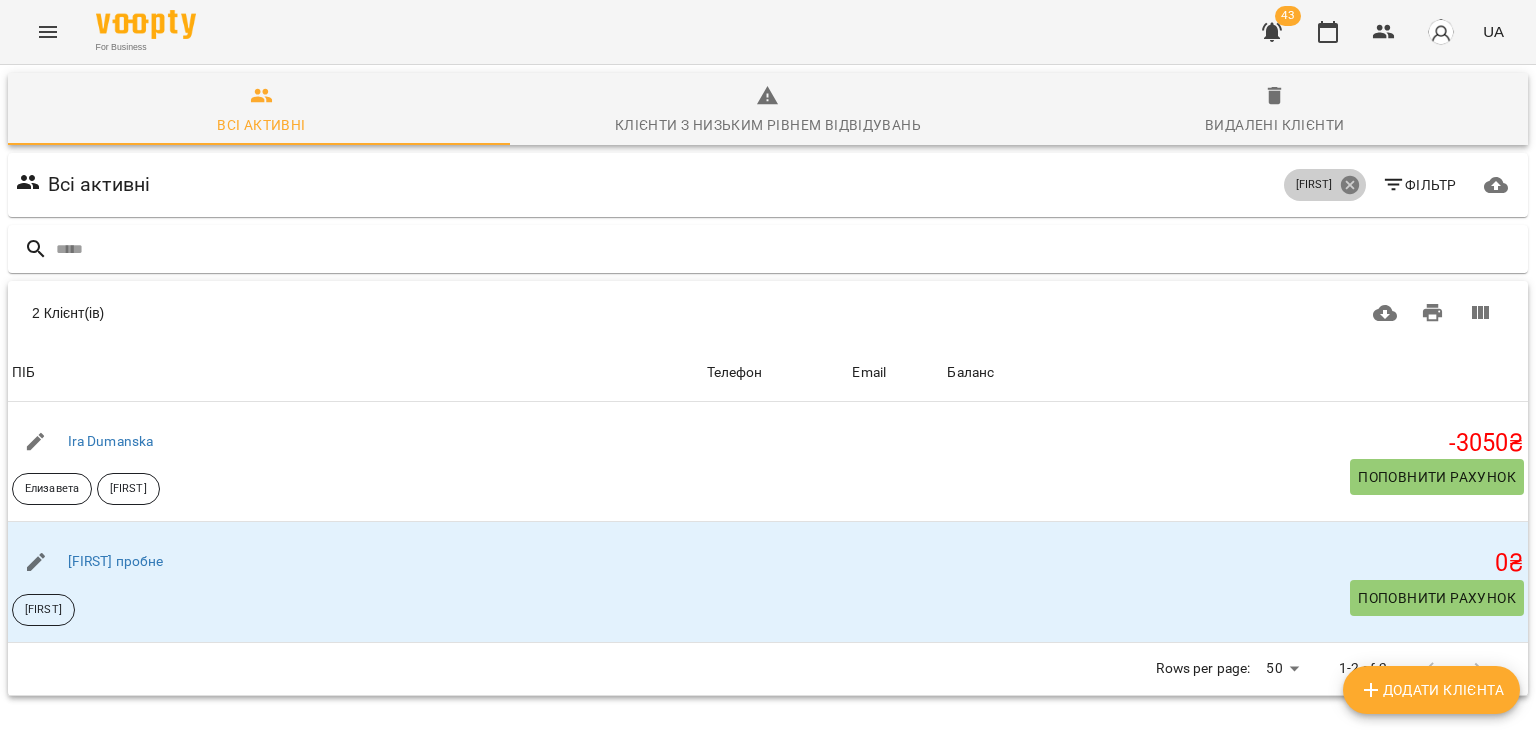 click 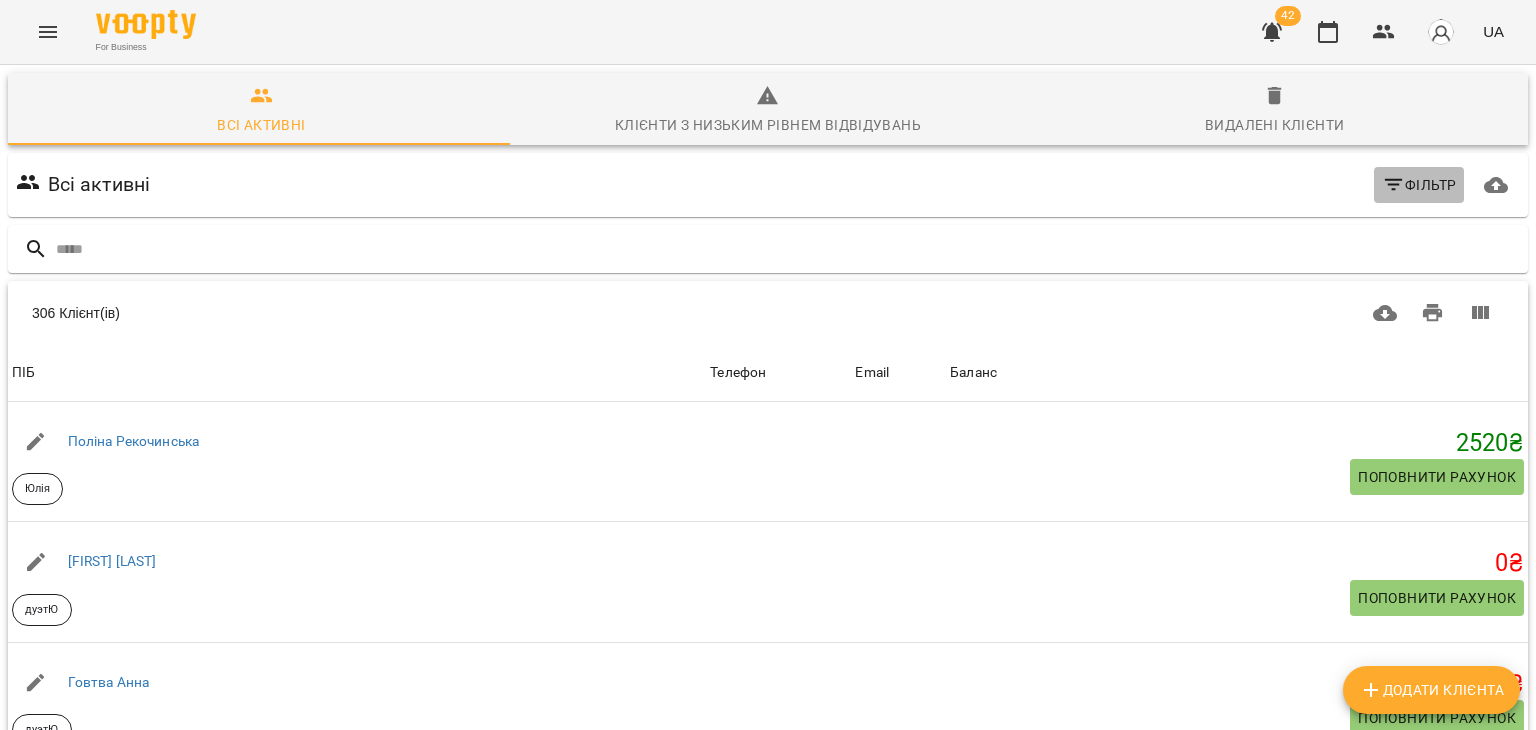 click 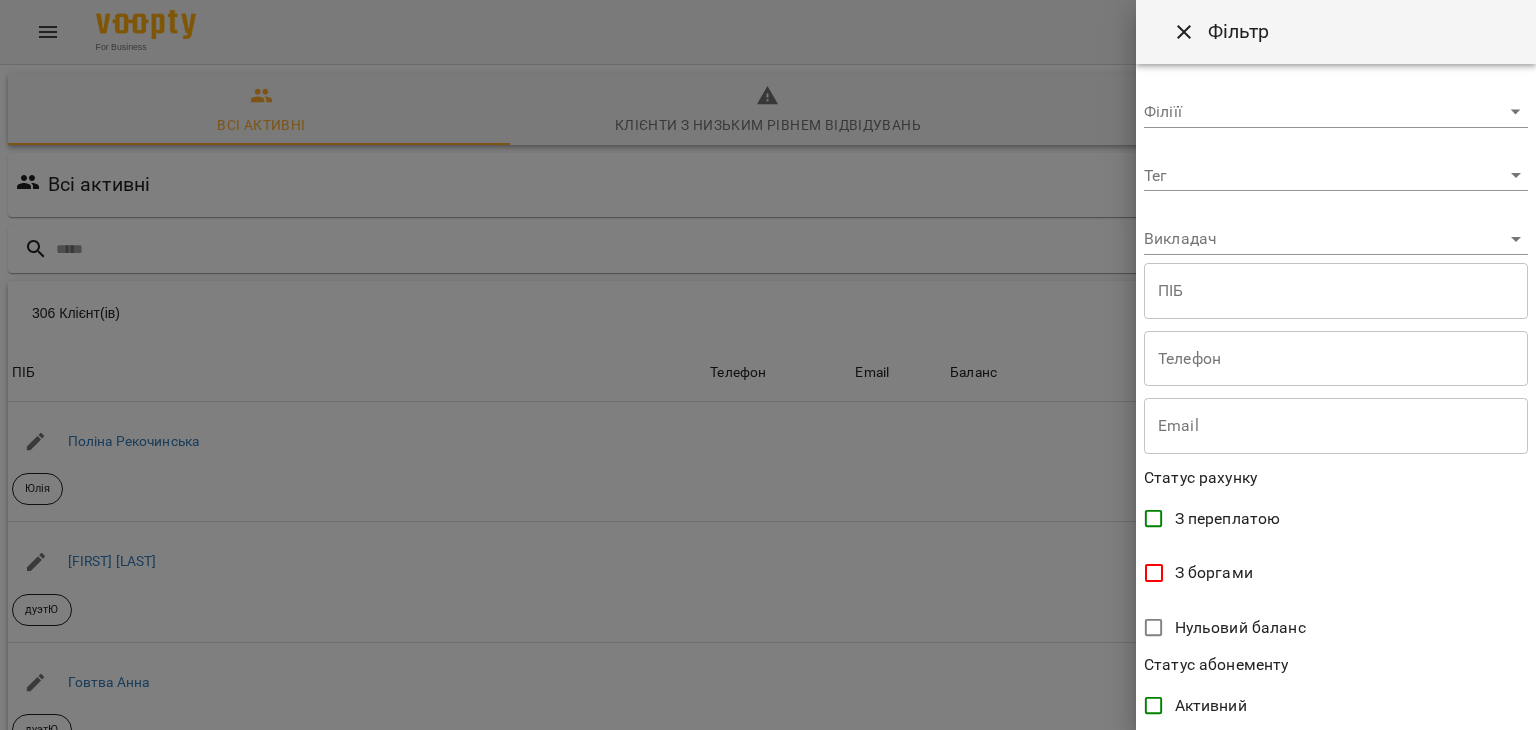 click on "For Business 42 UA Всі активні Клієнти з низьким рівнем відвідувань Видалені клієнти   Всі активні Фільтр 306   Клієнт(ів) 306   Клієнт(ів) ПІБ Телефон Email Баланс ПІБ [FIRST] [LAST] Юлія Телефон Email Баланс 2520 ₴ Поповнити рахунок ПІБ [FIRST] [LAST] дуетЮ Телефон Email Баланс 0 ₴ Поповнити рахунок ПІБ [FIRST] [LAST] дуетЮ Телефон Email Баланс 0 ₴ Поповнити рахунок ПІБ [FIRST] (діти) Юлія Телефон Email Баланс 0 ₴ Поповнити рахунок ПІБ [FIRST] (діти) Юлія Телефон Email Баланс 0 ₴ Поповнити рахунок ПІБ [FIRST] дует з [FIRST] Аделіна Телефон Email Баланс 0 ₴ ПІБ 0" at bounding box center [768, 522] 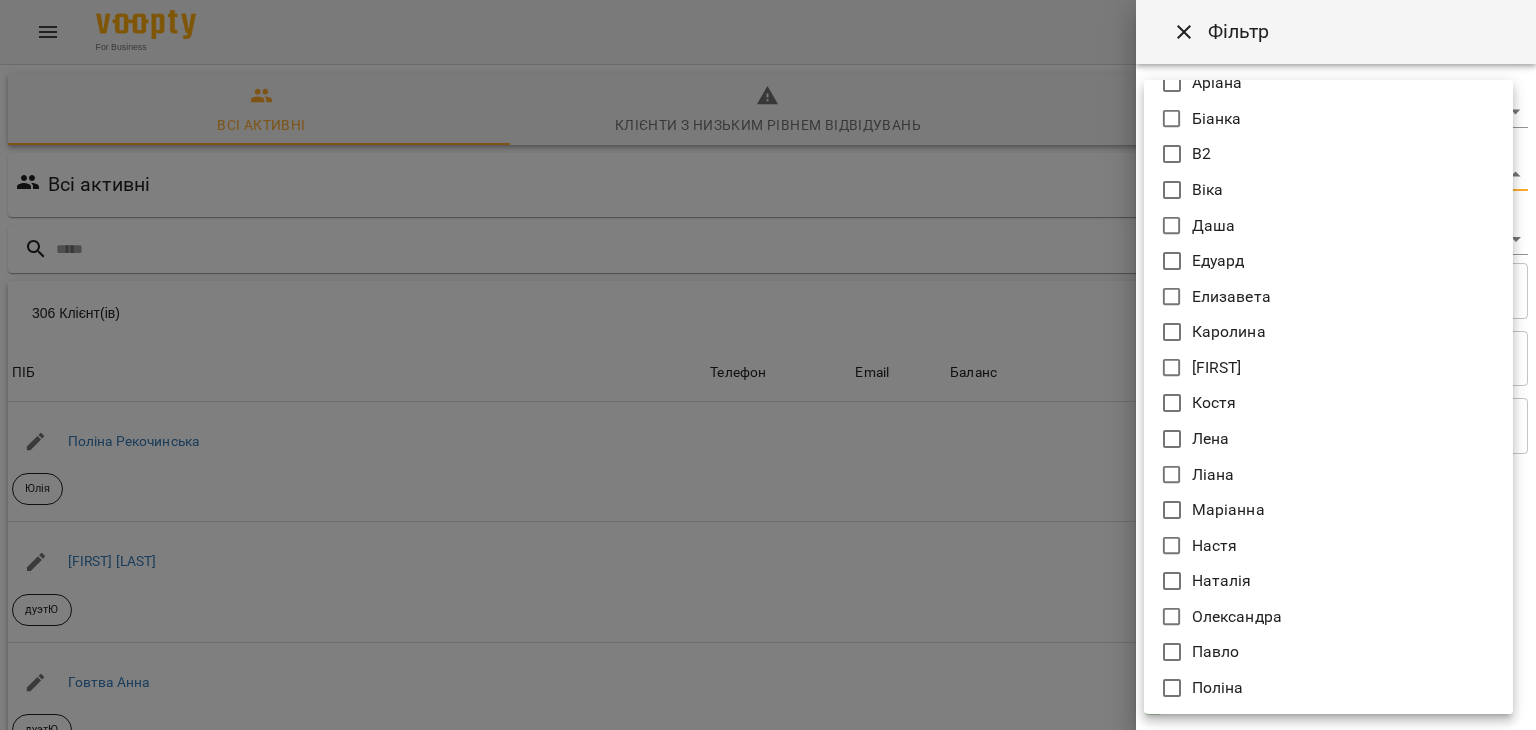 scroll, scrollTop: 439, scrollLeft: 0, axis: vertical 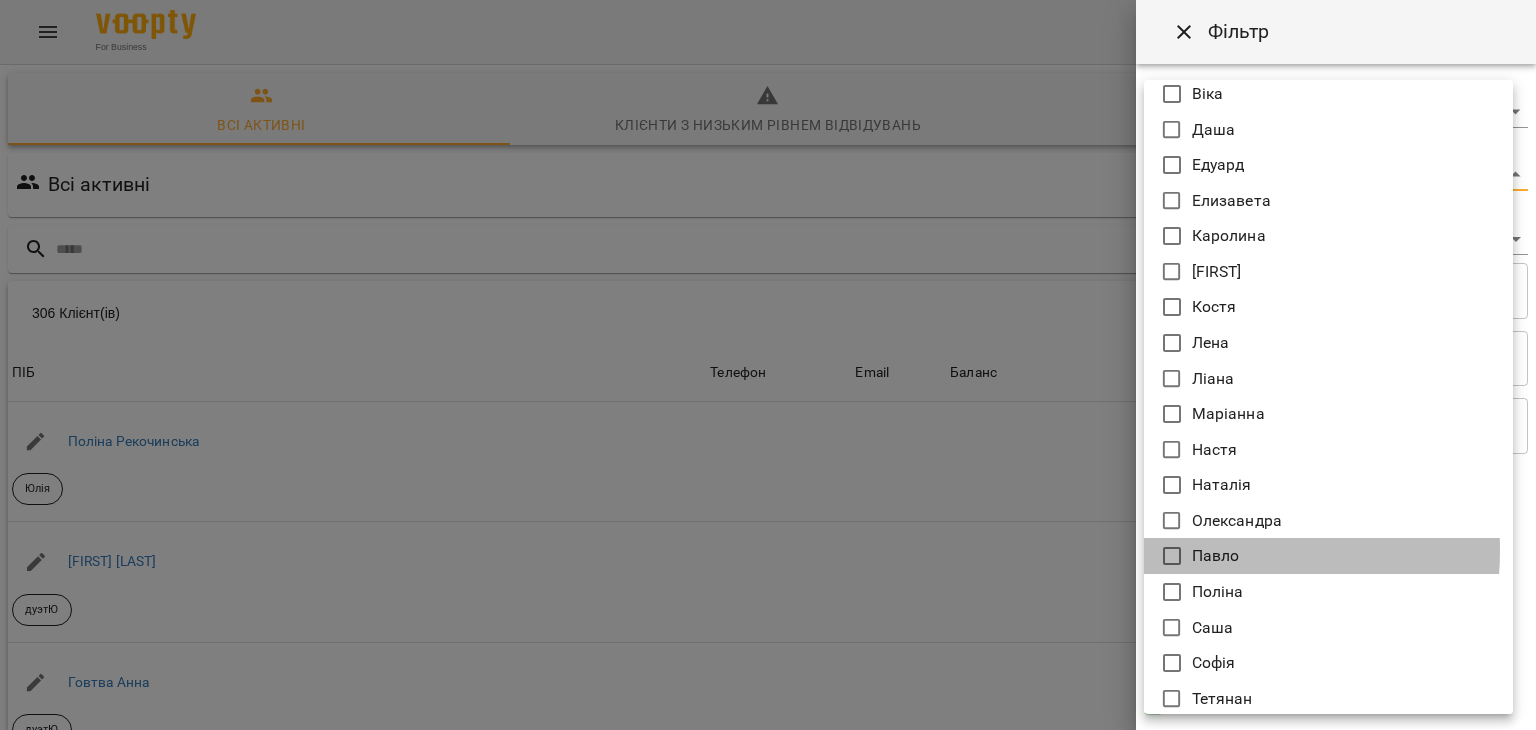 click on "Павло" at bounding box center (1216, 556) 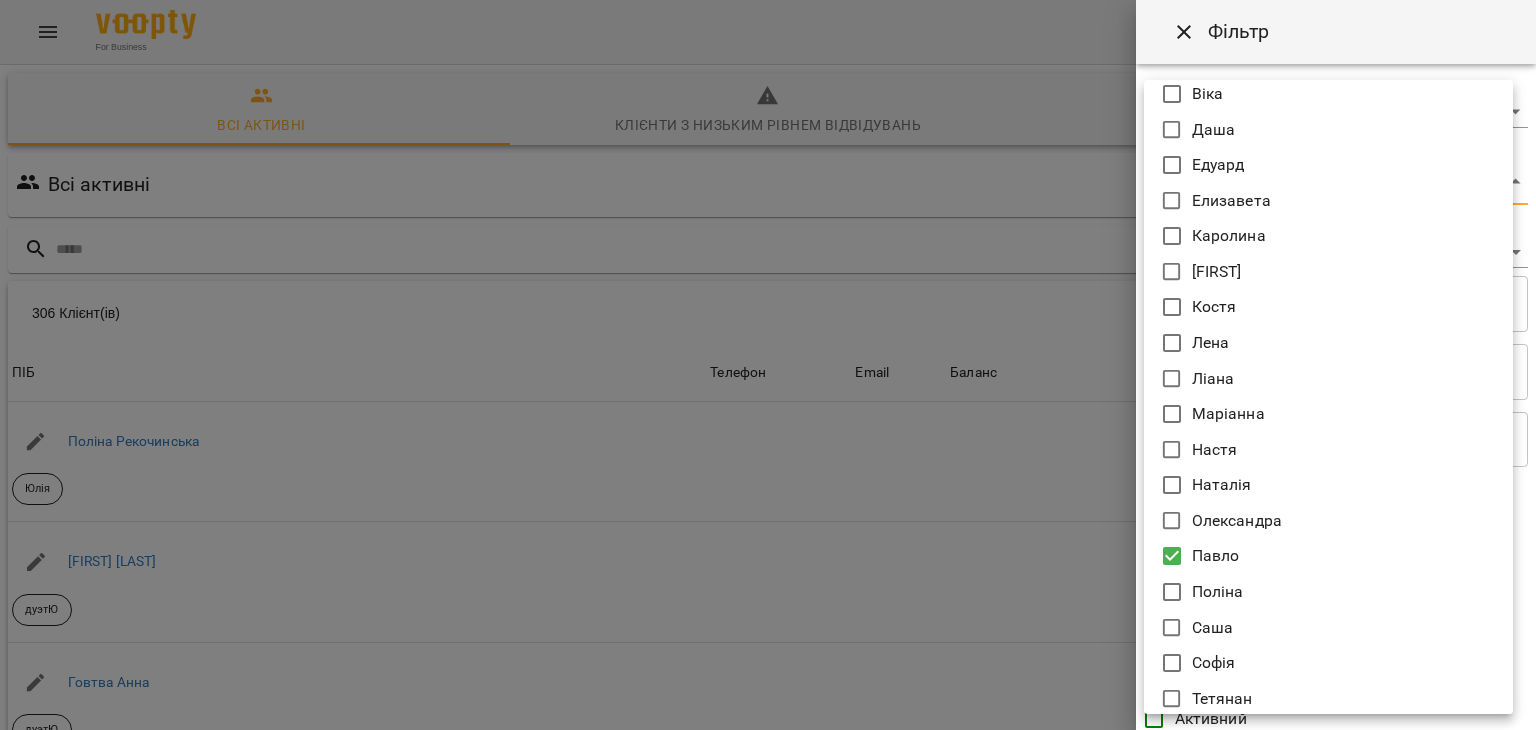 click at bounding box center [768, 365] 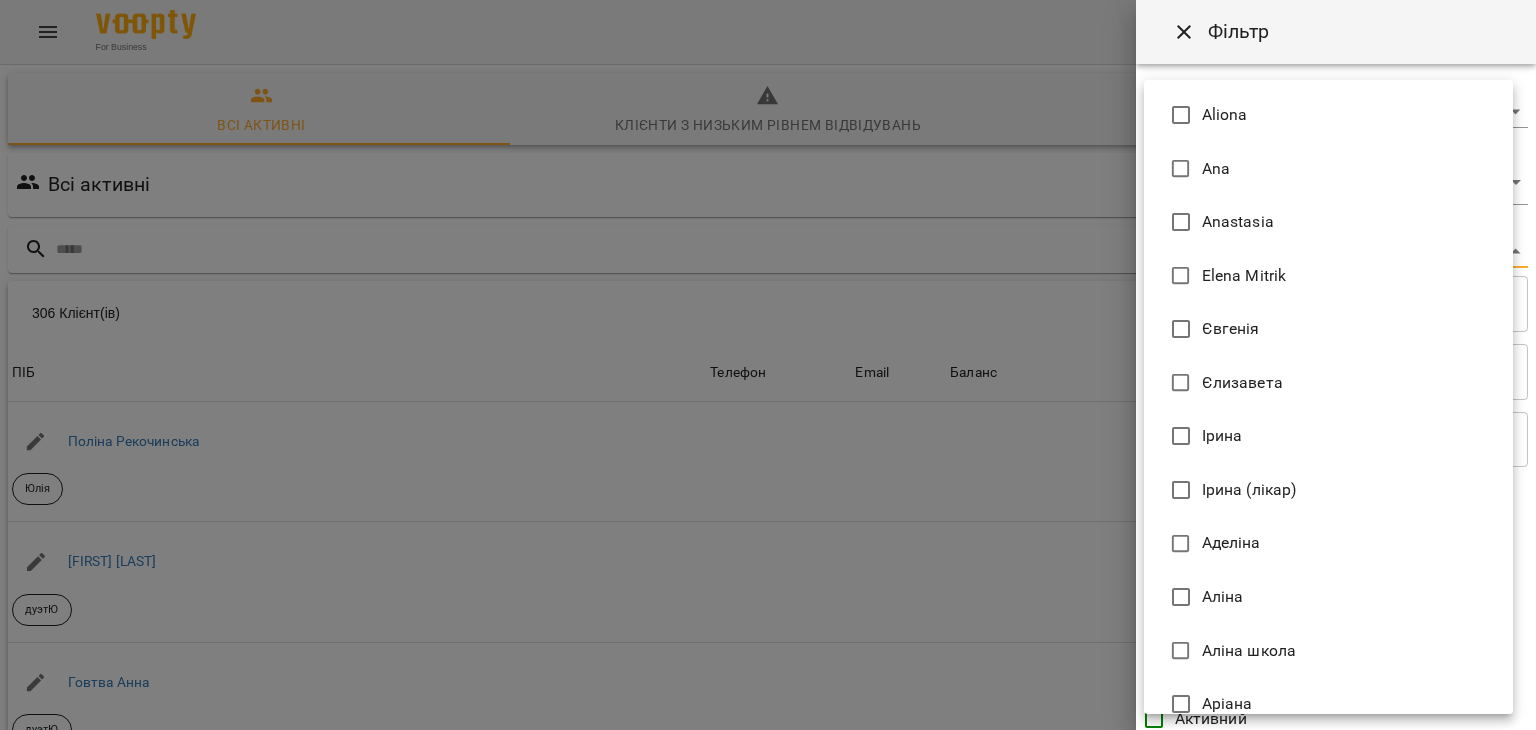 click on "For Business 42 UA Всі активні Клієнти з низьким рівнем відвідувань Видалені клієнти   Всі активні [FIRST] Фільтр 306   Клієнт(ів) 306   Клієнт(ів) ПІБ Телефон Email Баланс ПІБ [FIRST] [LAST] Юлія Телефон Email Баланс 2520 ₴ Поповнити рахунок ПІБ [FIRST] [LAST] дуетЮ Телефон Email Баланс 0 ₴ Поповнити рахунок ПІБ [FIRST] [LAST] дуетЮ Телефон Email Баланс 0 ₴ Поповнити рахунок ПІБ [FIRST] (діти) Юлія Телефон Email Баланс 0 ₴ Поповнити рахунок ПІБ [FIRST] (діти) Юлія Телефон Email Баланс 0 ₴ Поповнити рахунок ПІБ [FIRST] дует з [FIRST] Аделіна Телефон Email Баланс 0 0" at bounding box center [768, 522] 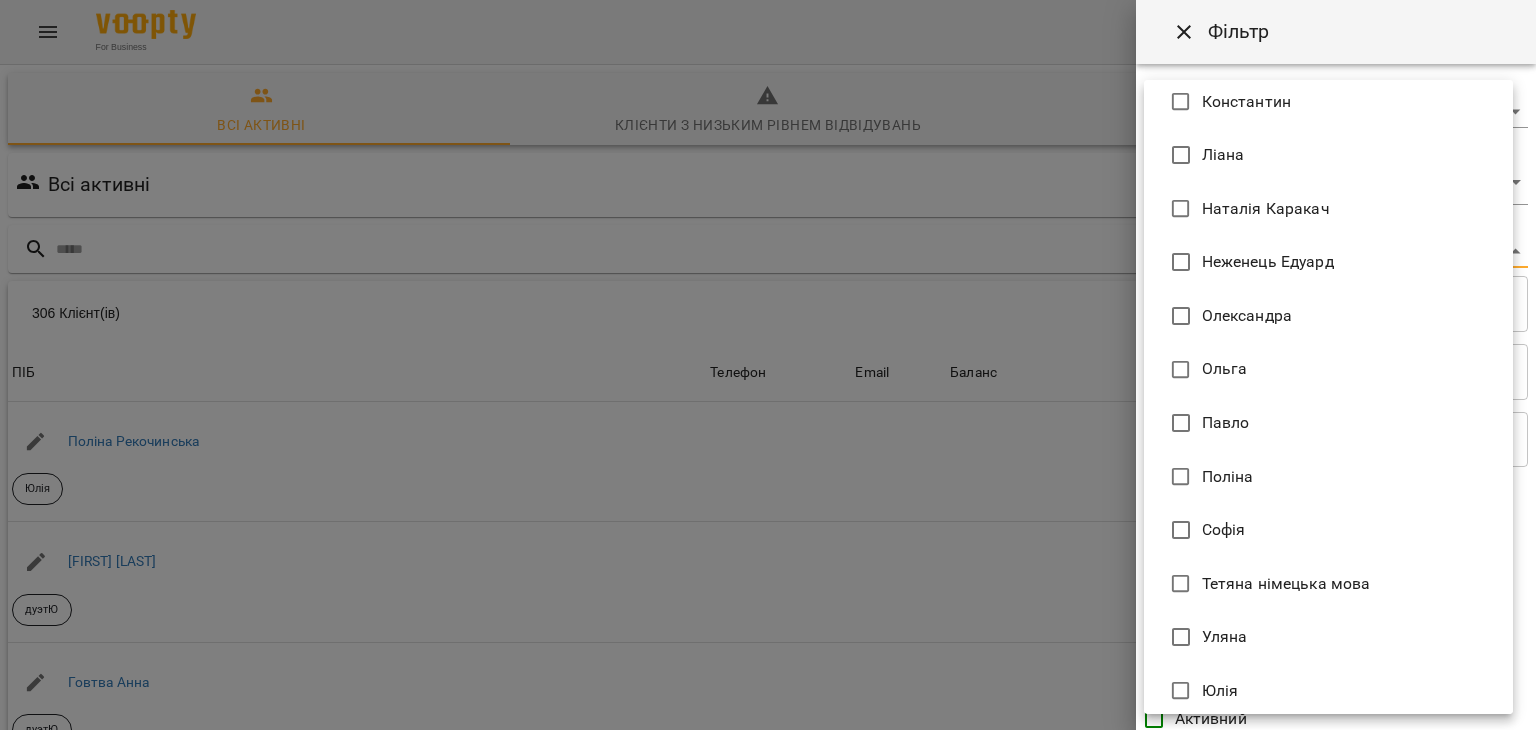 scroll, scrollTop: 1032, scrollLeft: 0, axis: vertical 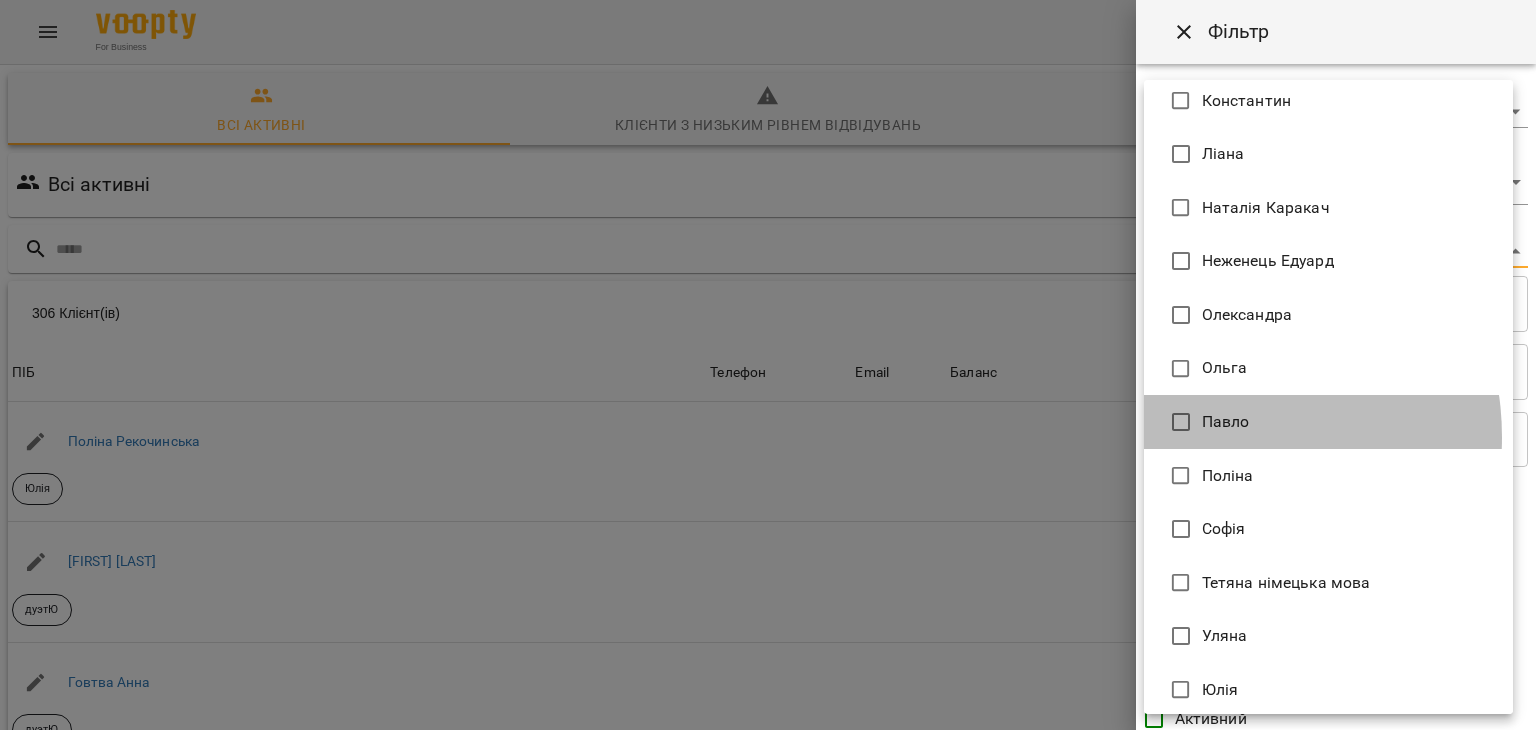 click on "Павло" at bounding box center (1328, 422) 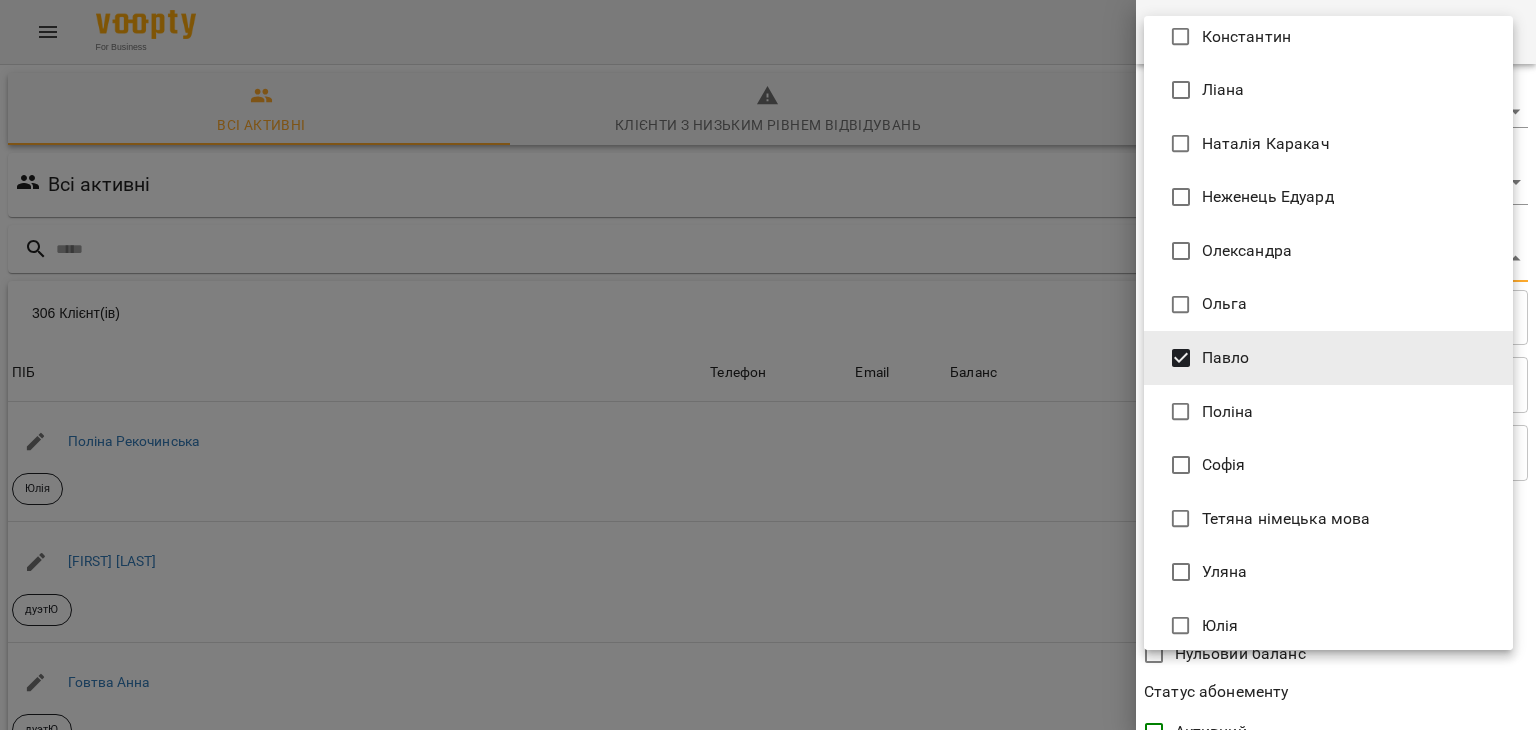 click at bounding box center (768, 365) 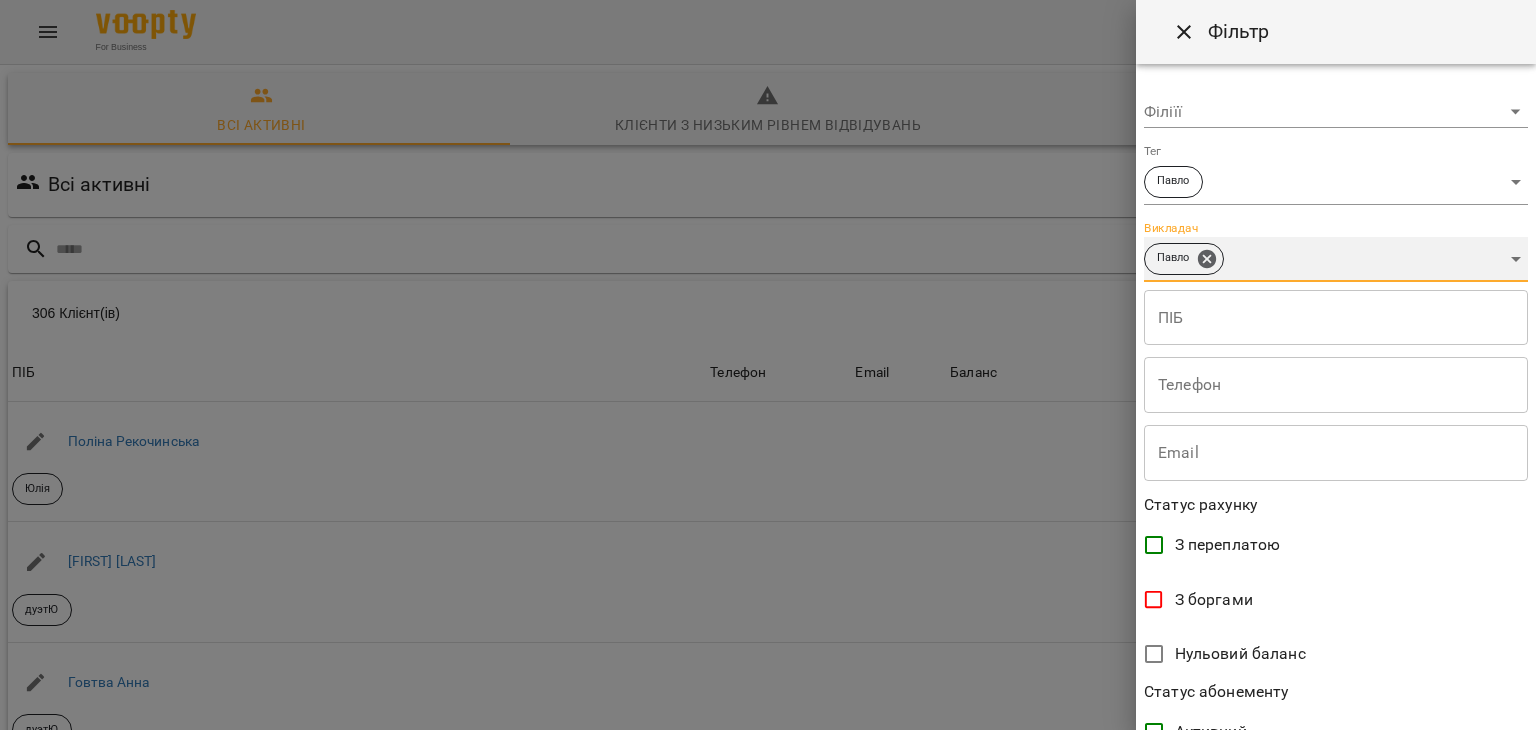 scroll, scrollTop: 410, scrollLeft: 0, axis: vertical 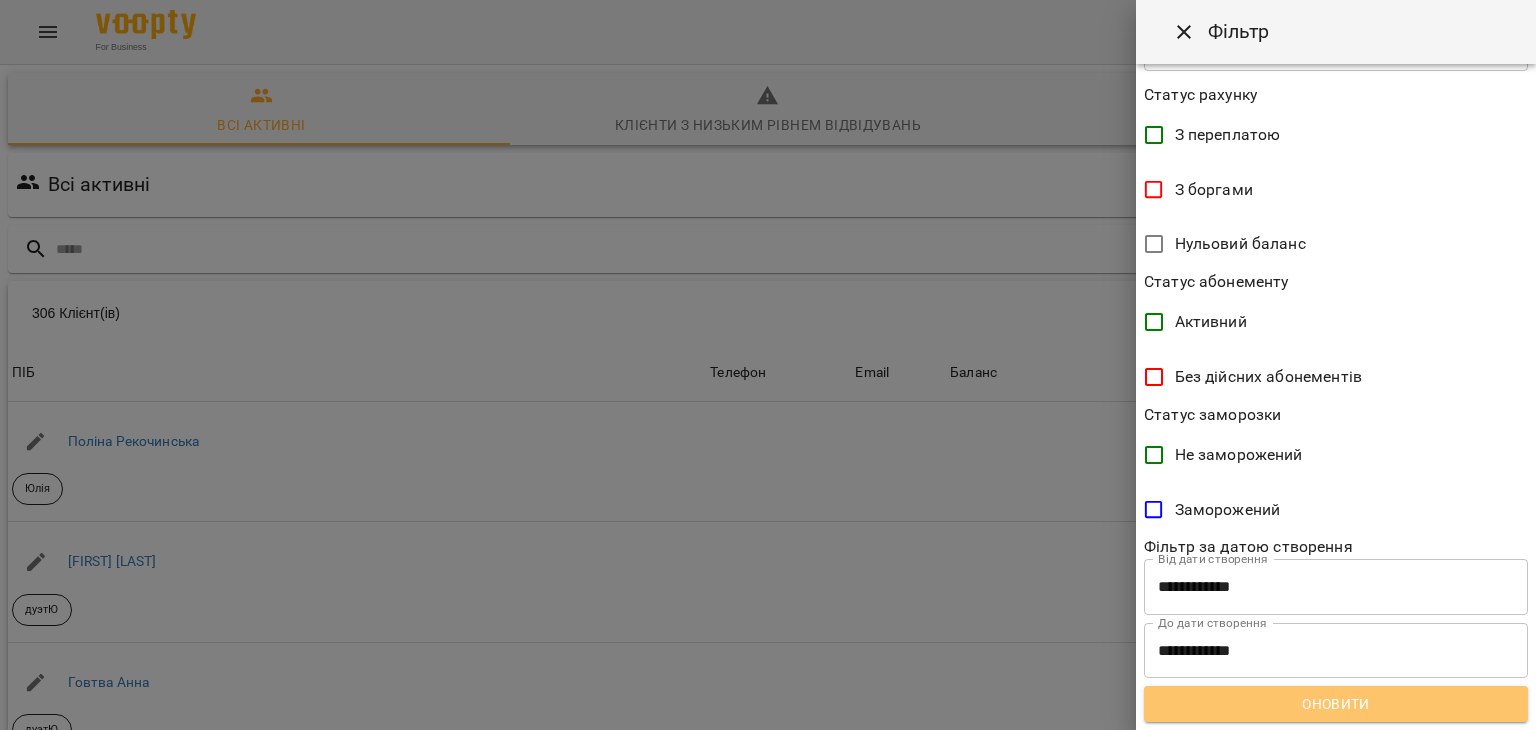 click on "Оновити" at bounding box center [1336, 704] 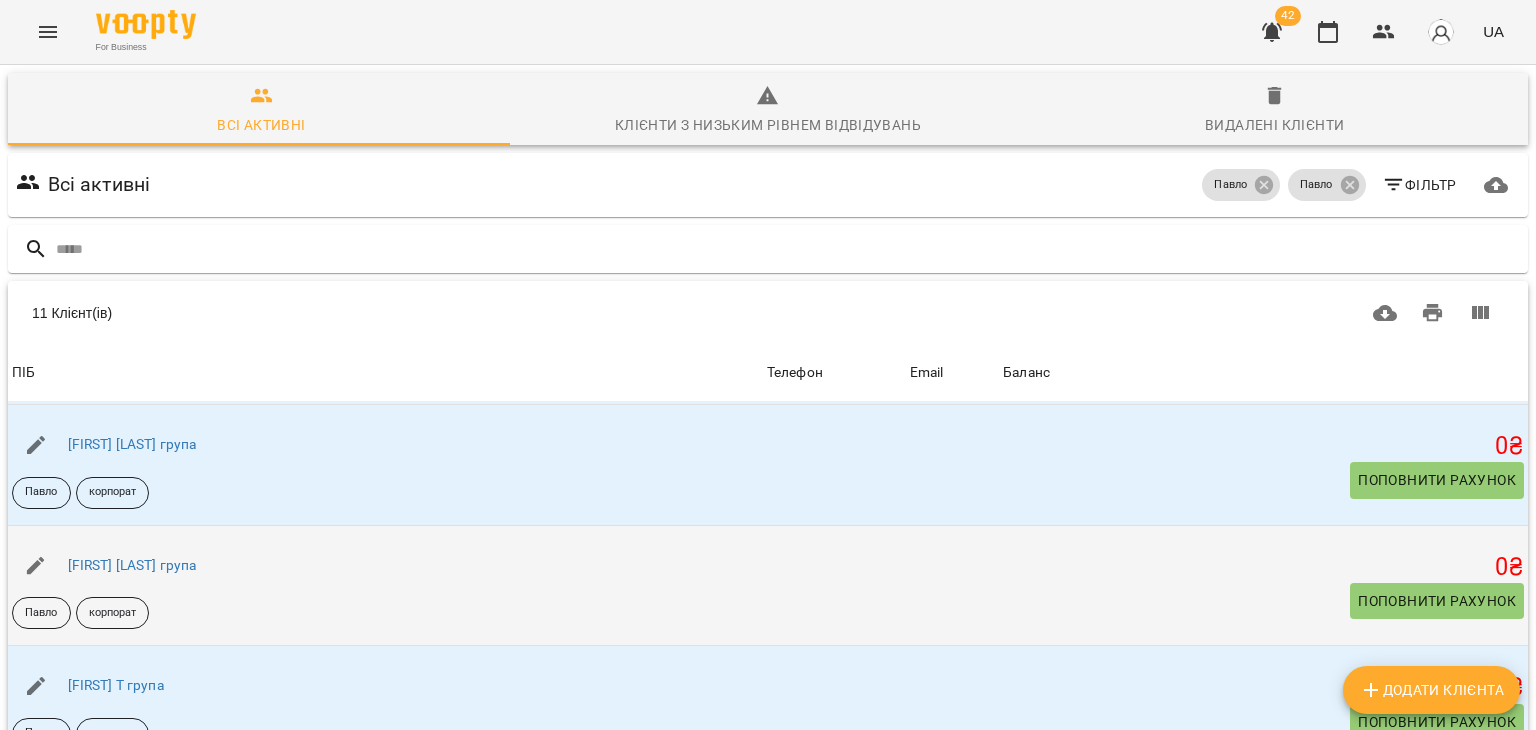 scroll, scrollTop: 880, scrollLeft: 0, axis: vertical 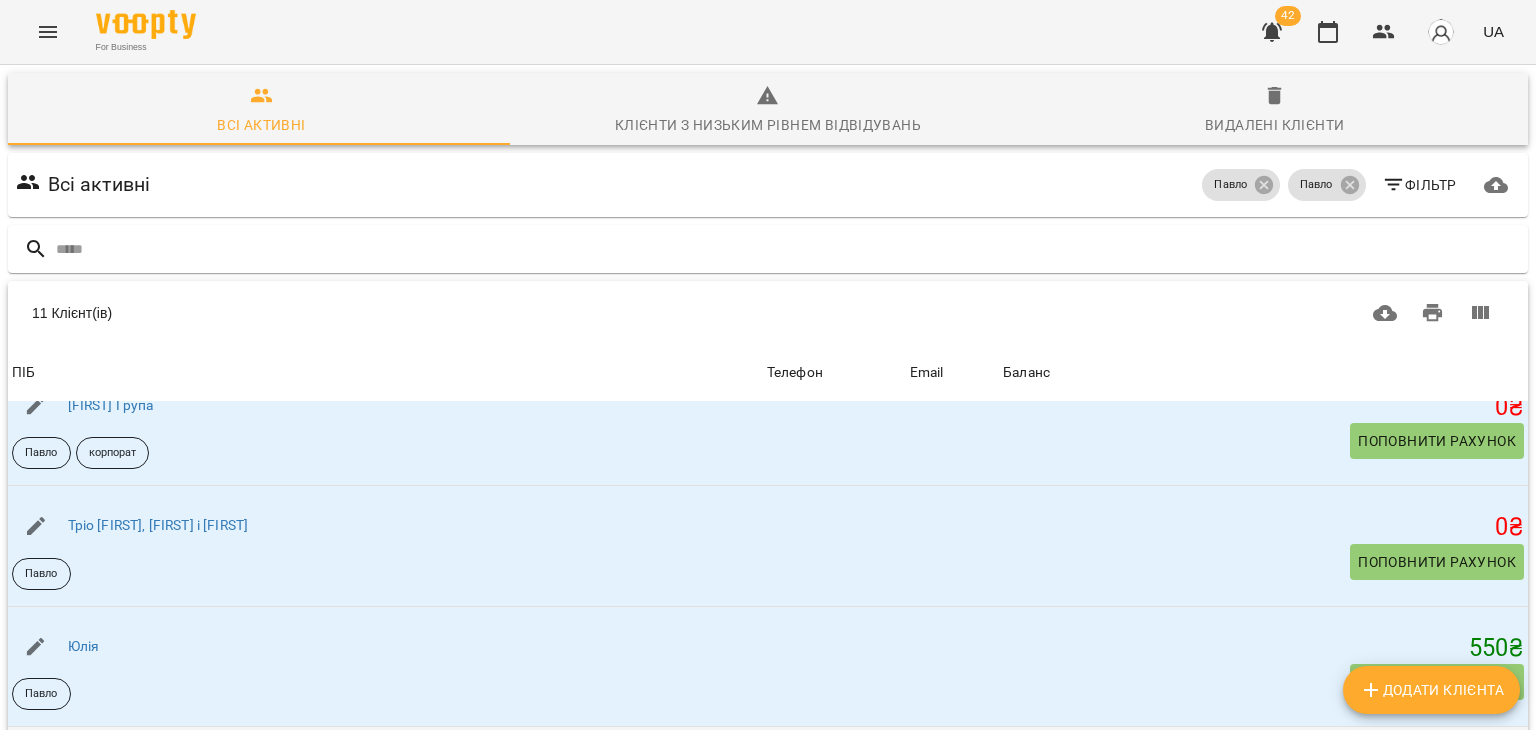 click on "[FIRST] [LAST] пробне" at bounding box center (138, 766) 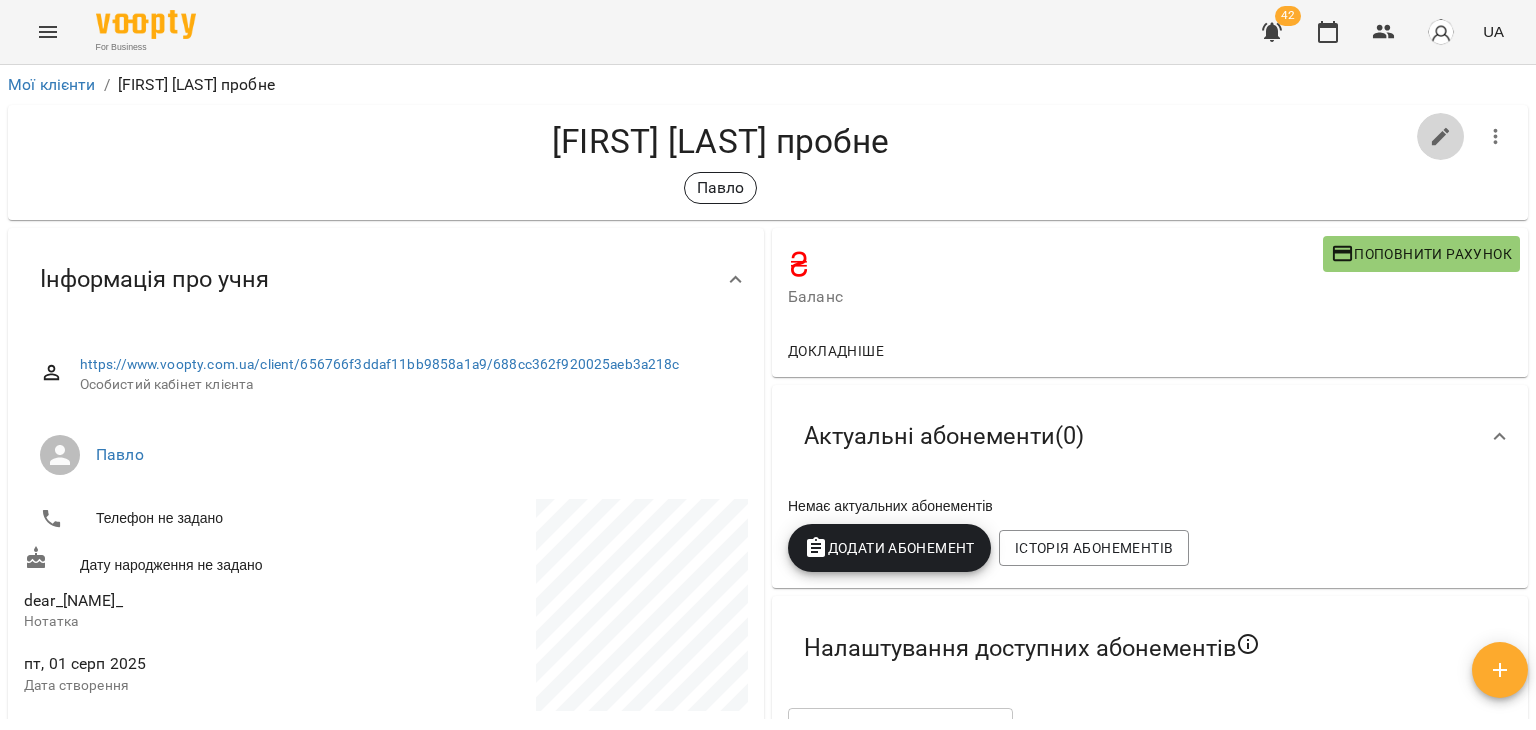 click 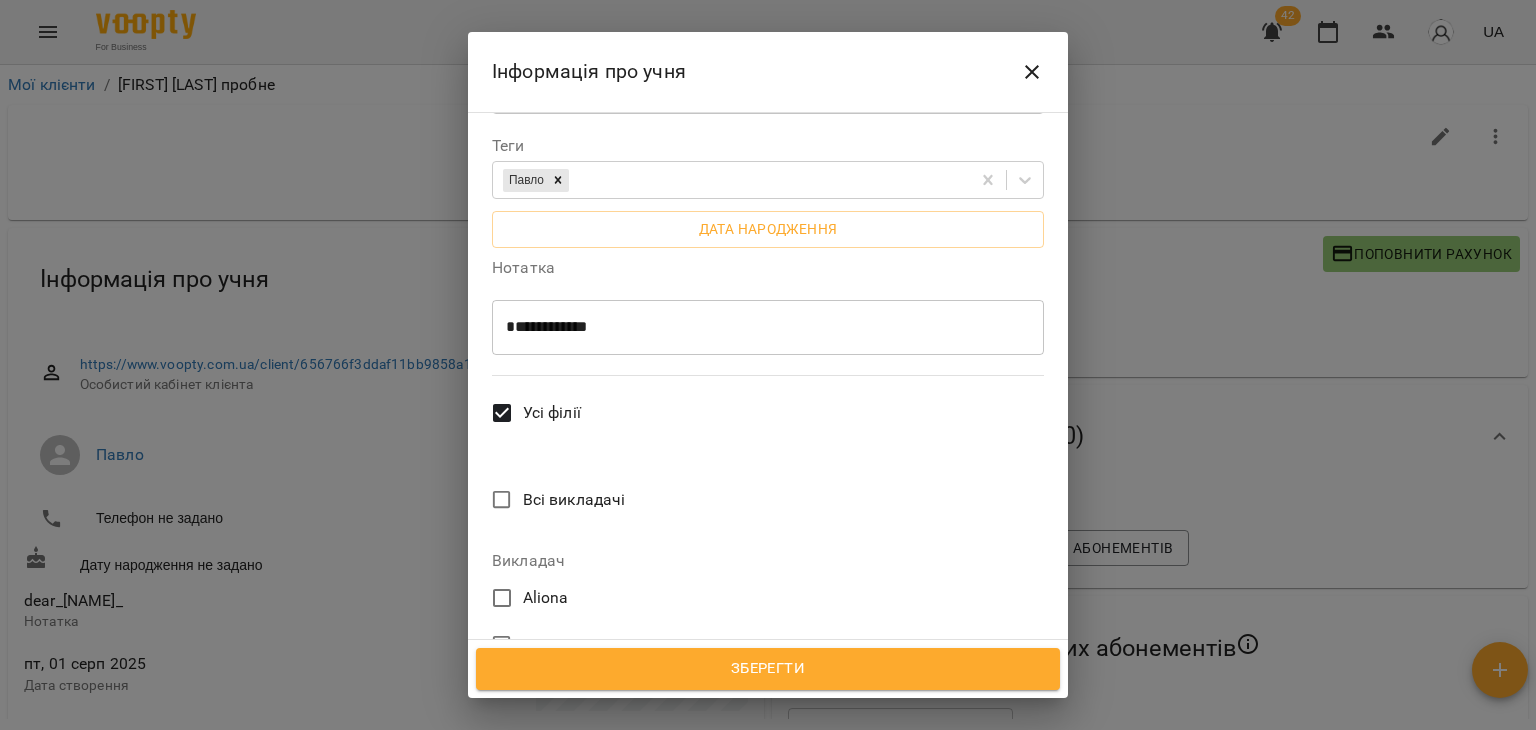 scroll, scrollTop: 575, scrollLeft: 0, axis: vertical 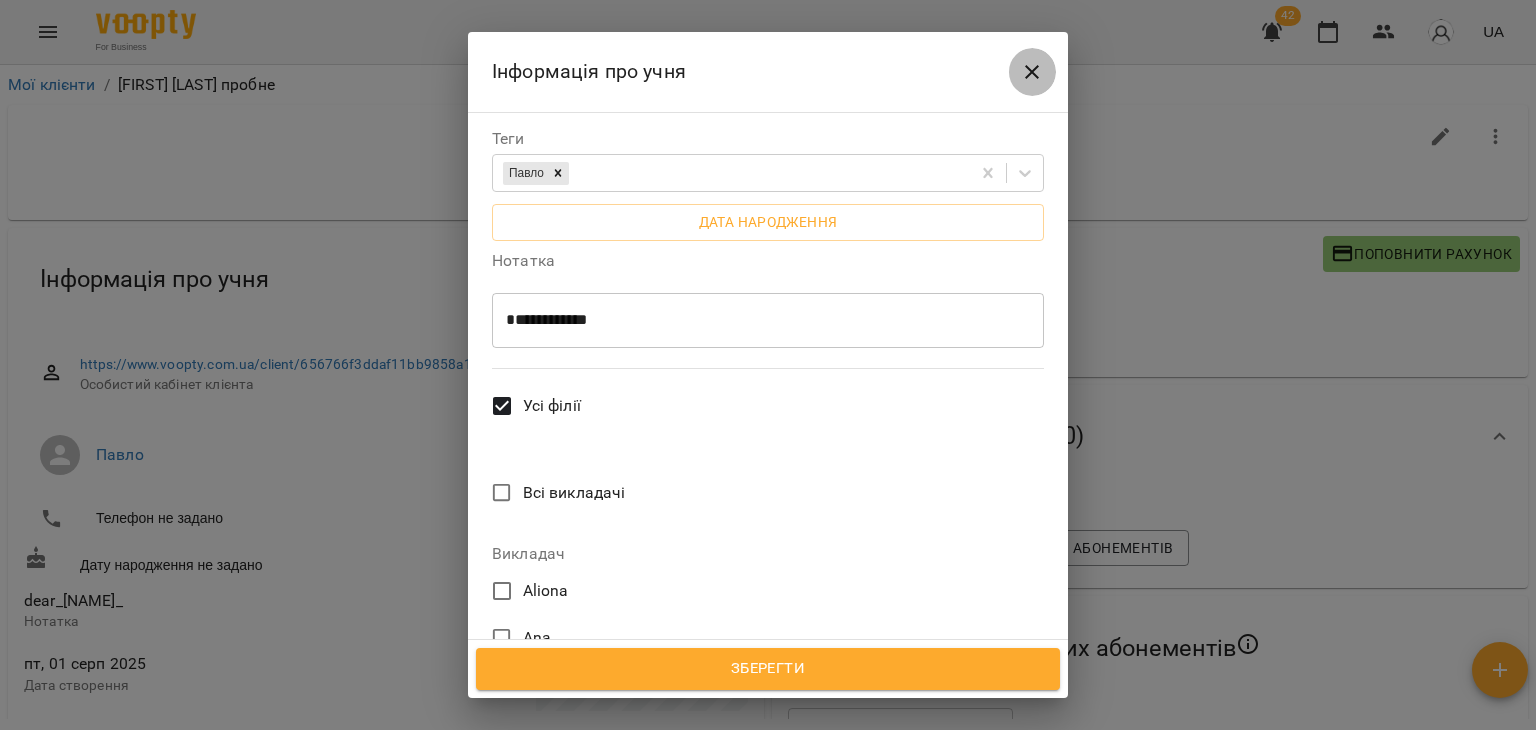 click 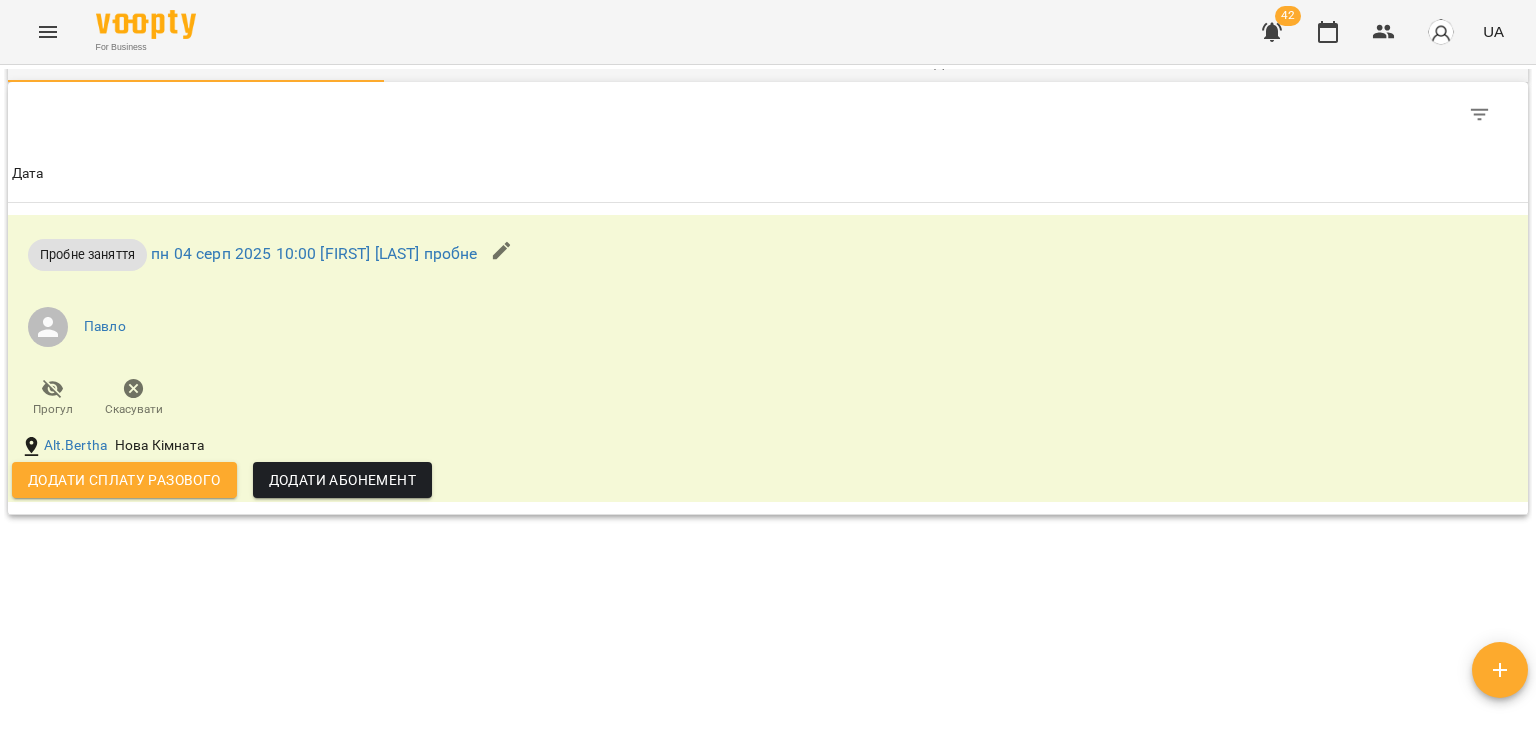 scroll, scrollTop: 1124, scrollLeft: 0, axis: vertical 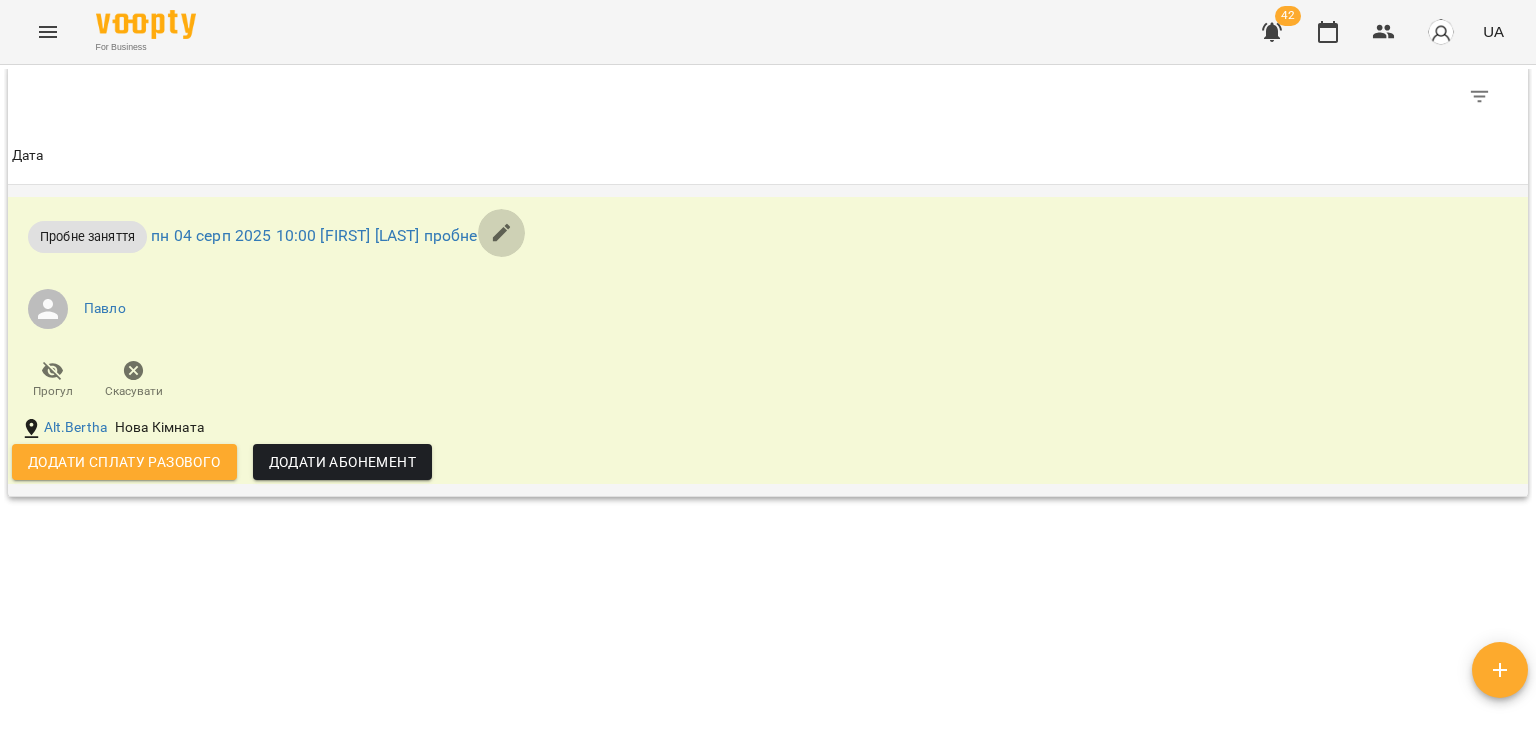 click 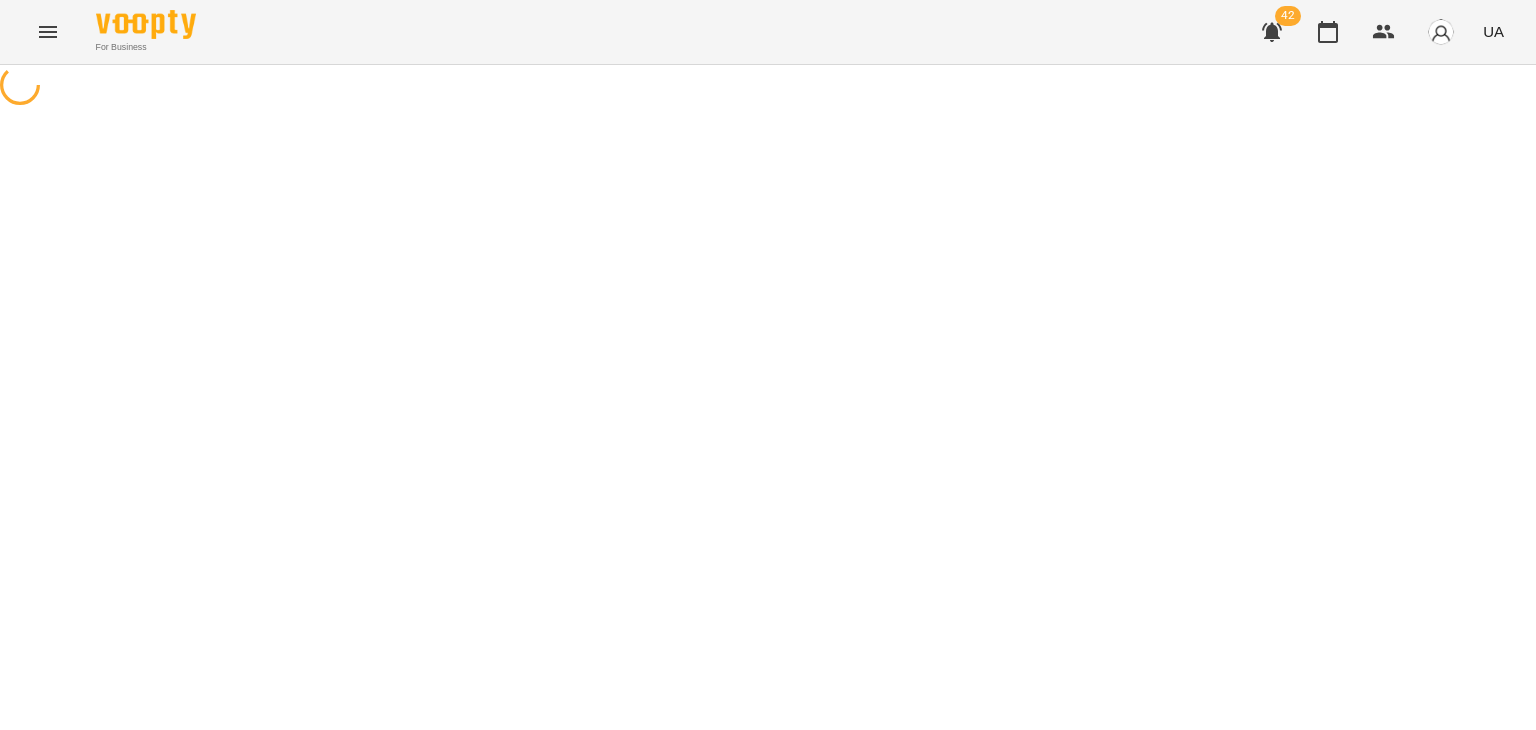 select on "**********" 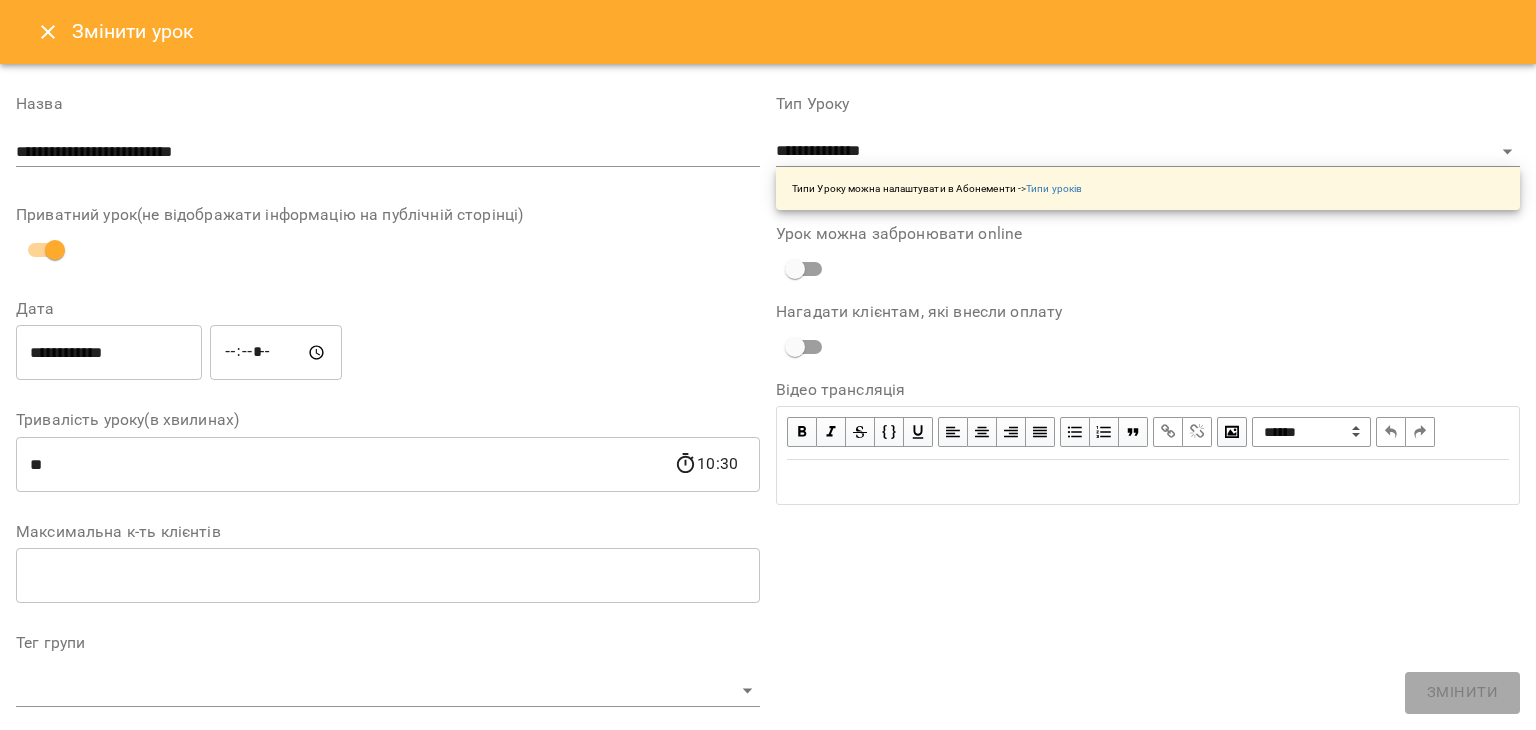 scroll, scrollTop: 182, scrollLeft: 0, axis: vertical 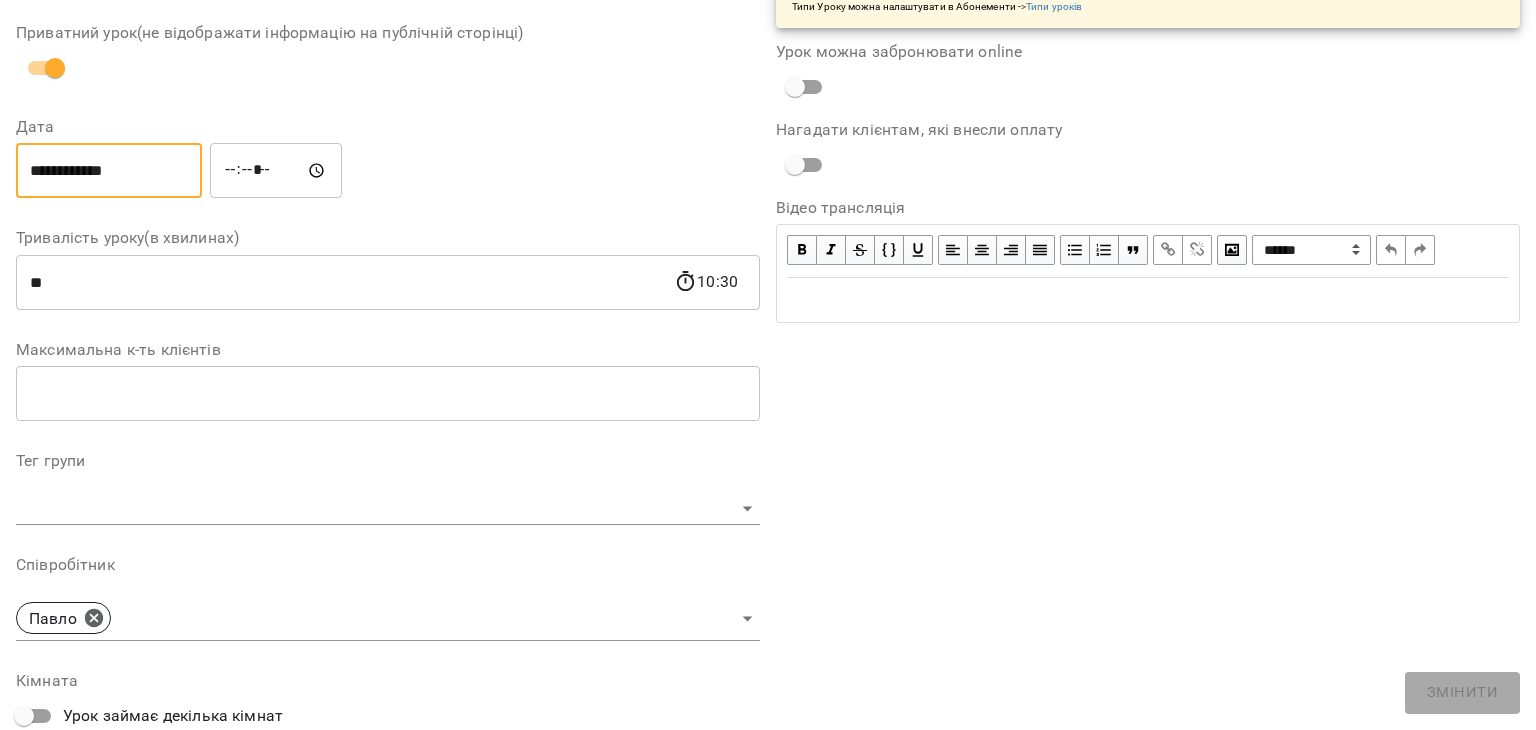 click on "**********" at bounding box center (109, 171) 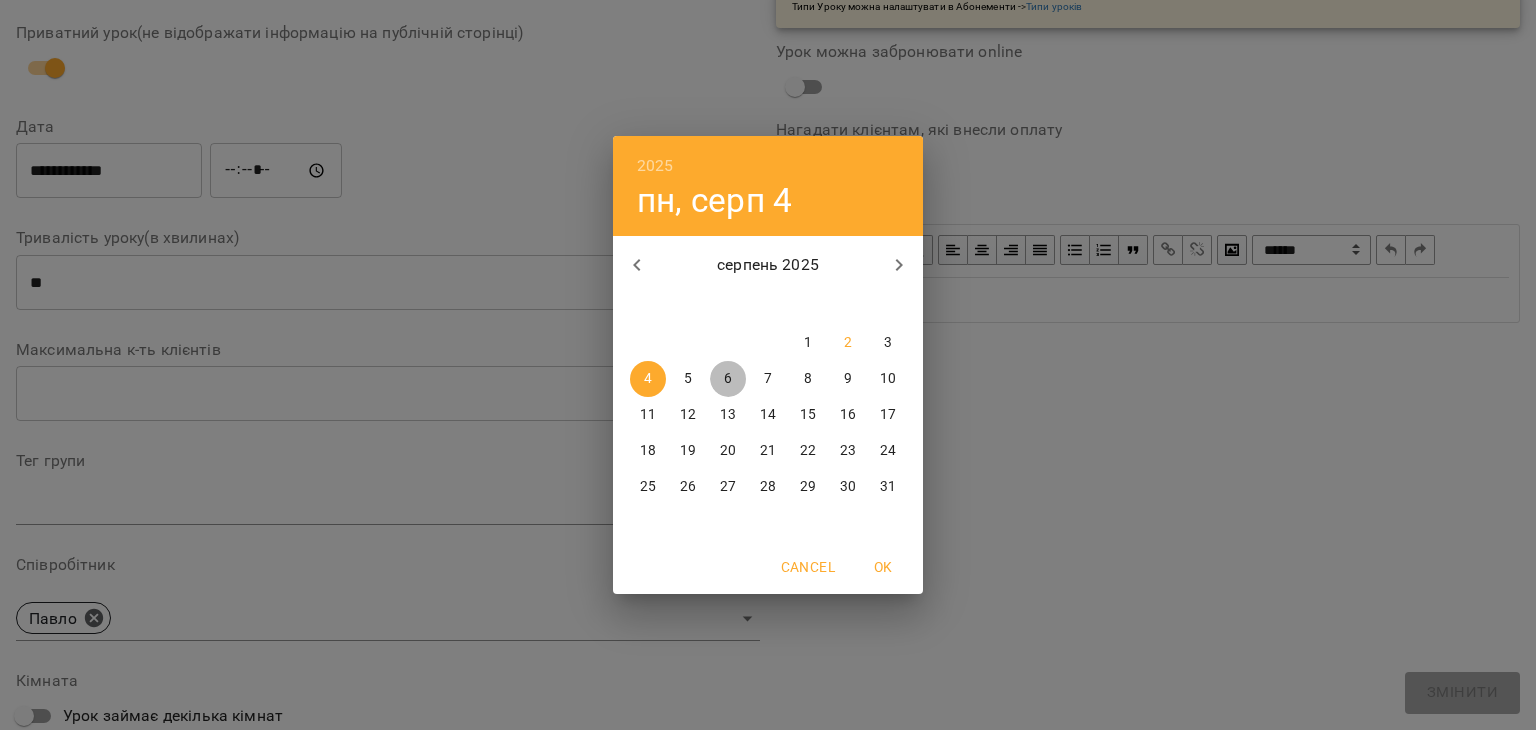 click on "6" at bounding box center [728, 379] 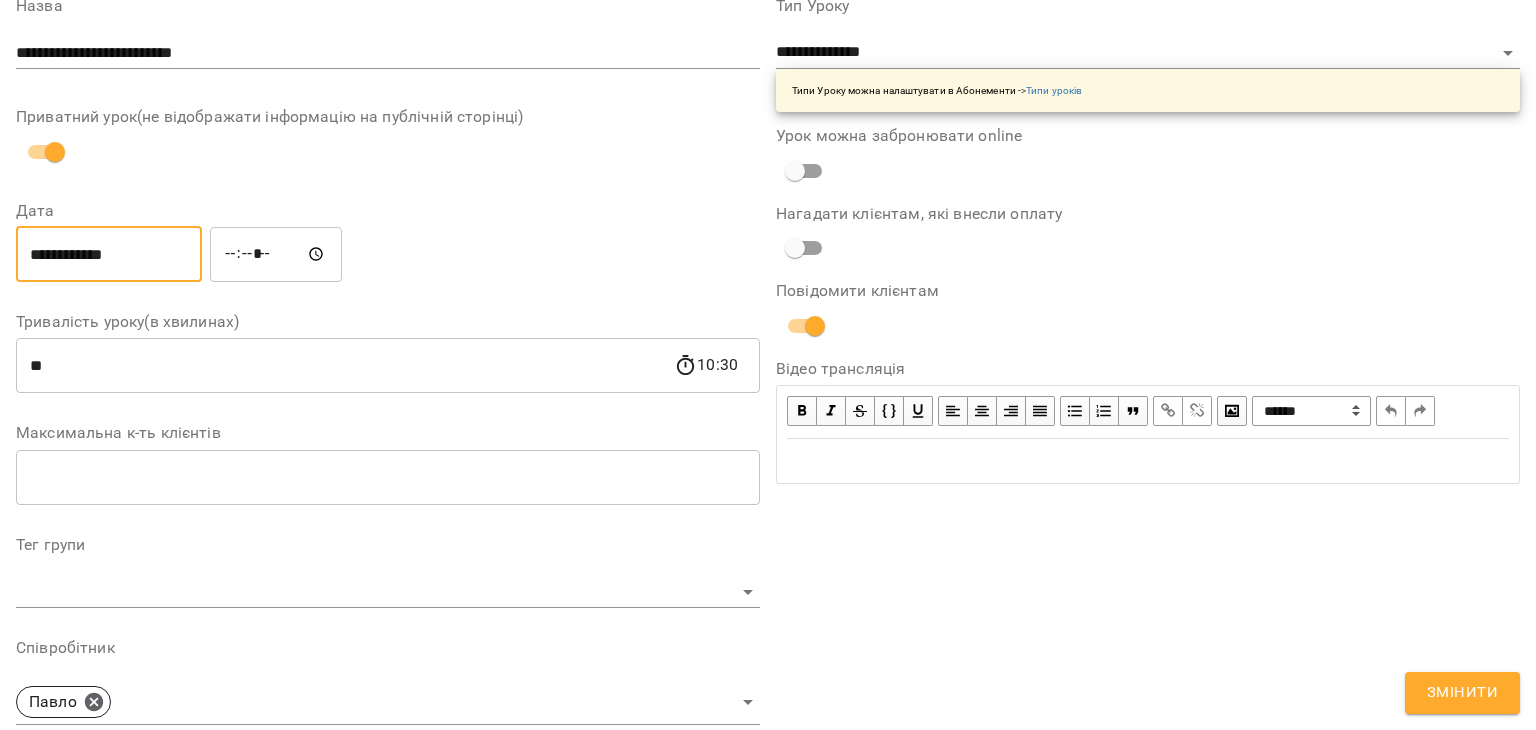 scroll, scrollTop: 266, scrollLeft: 0, axis: vertical 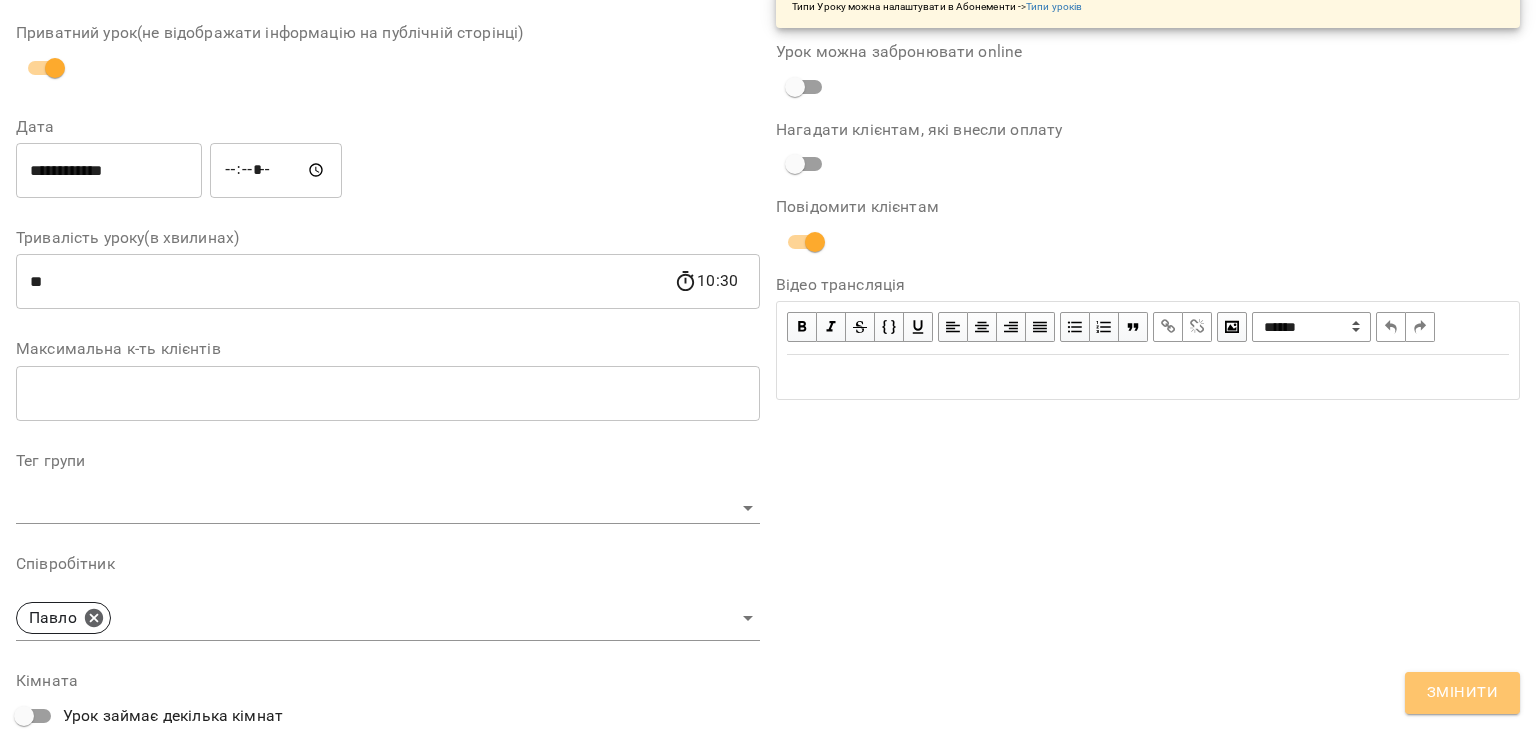 click on "Змінити" at bounding box center (1462, 693) 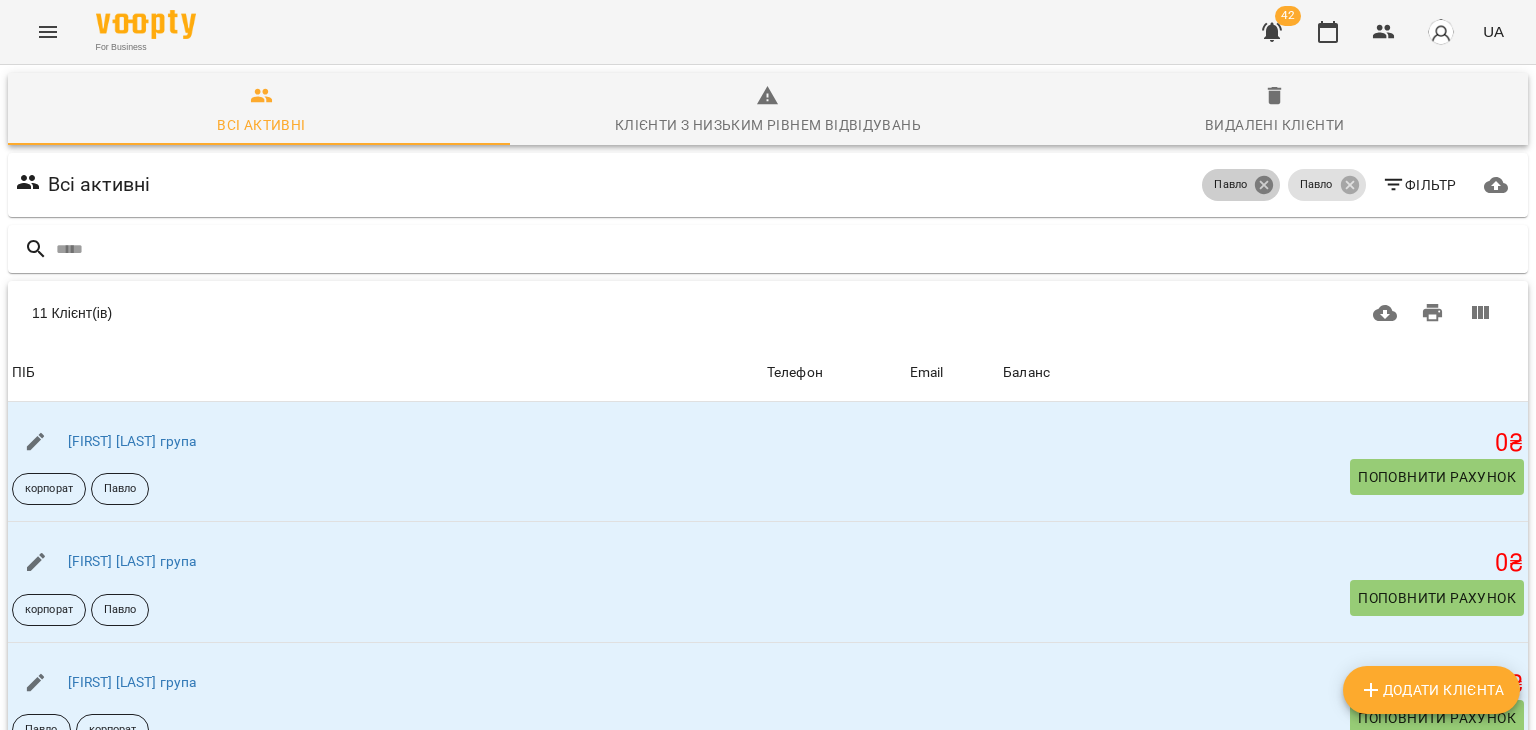 click 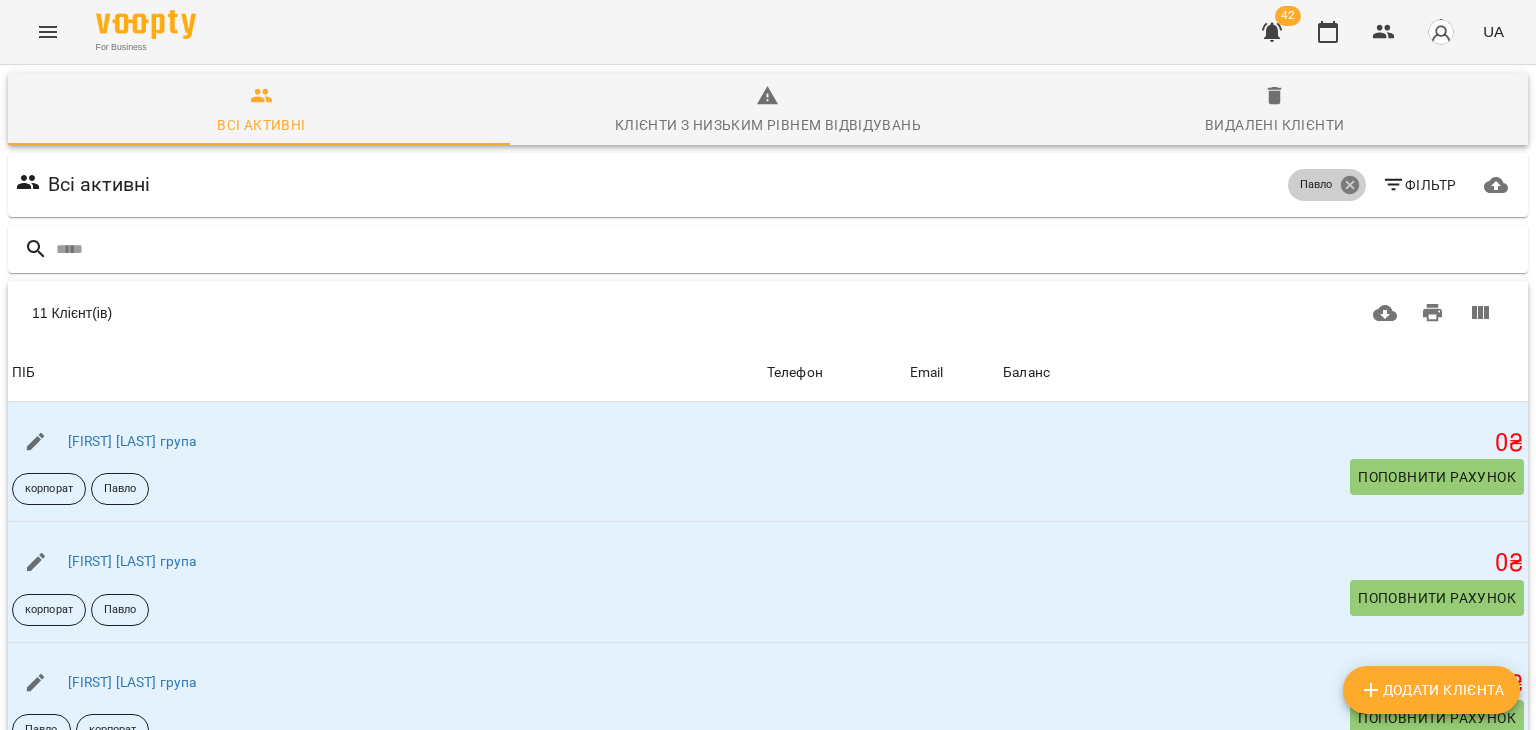 click 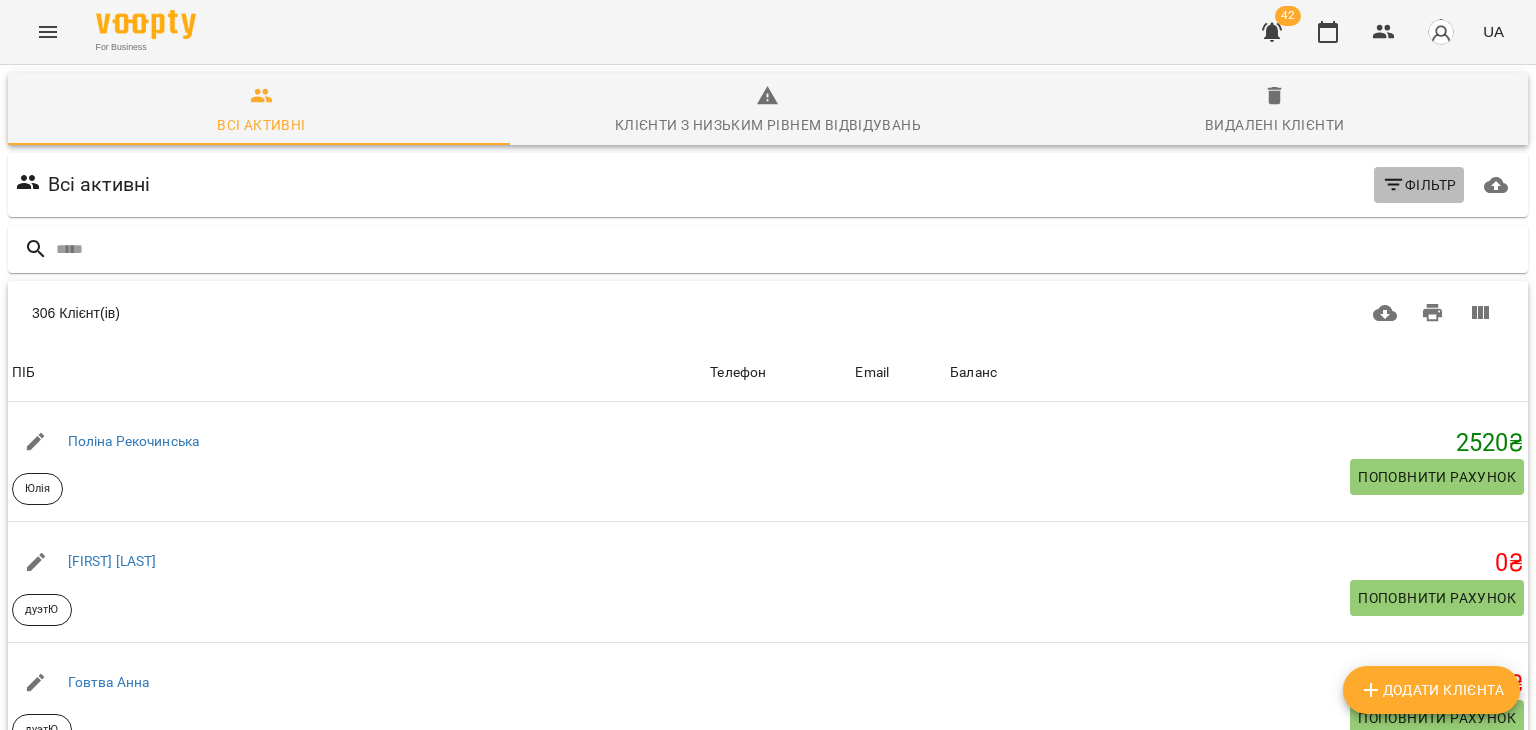 click 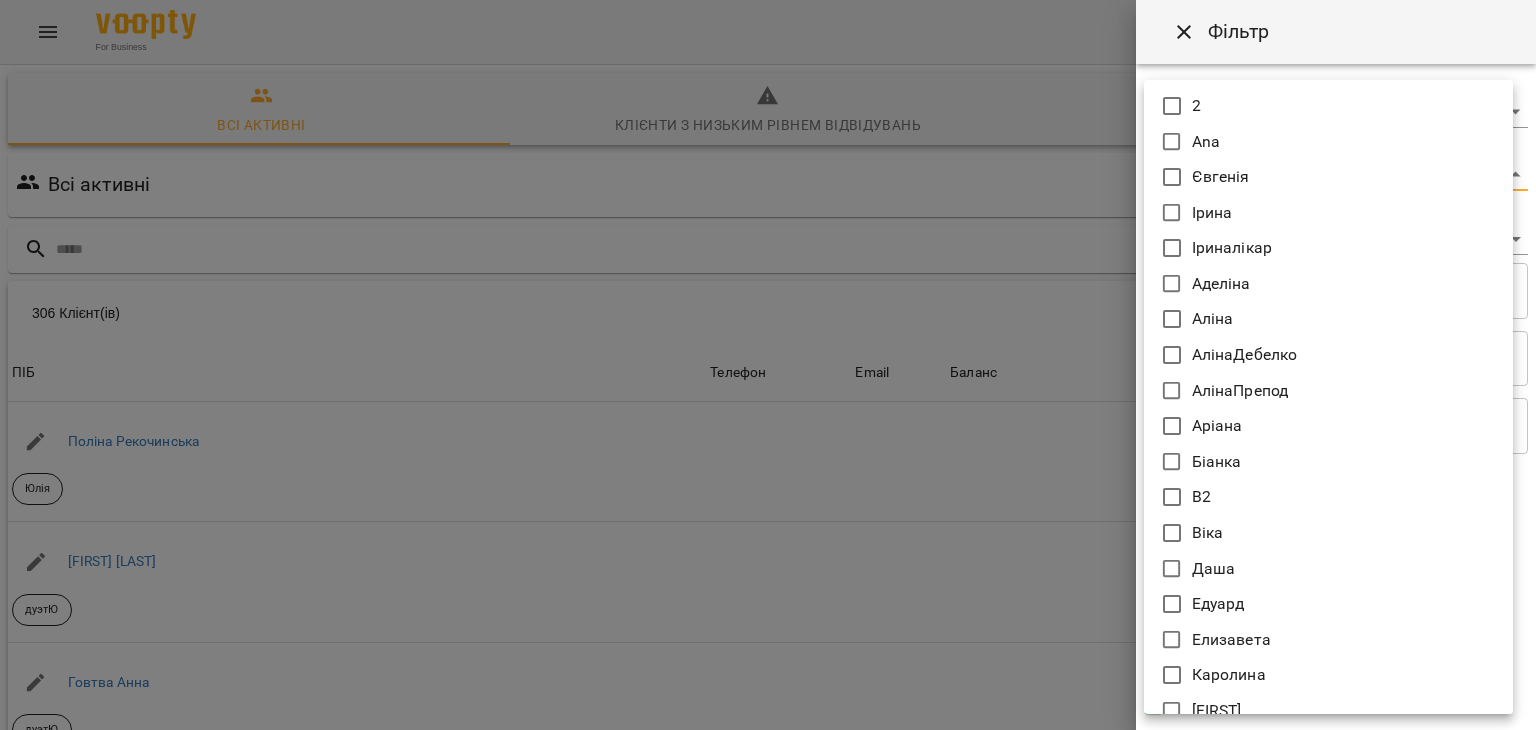 drag, startPoint x: 1223, startPoint y: 181, endPoint x: 1235, endPoint y: 301, distance: 120.59851 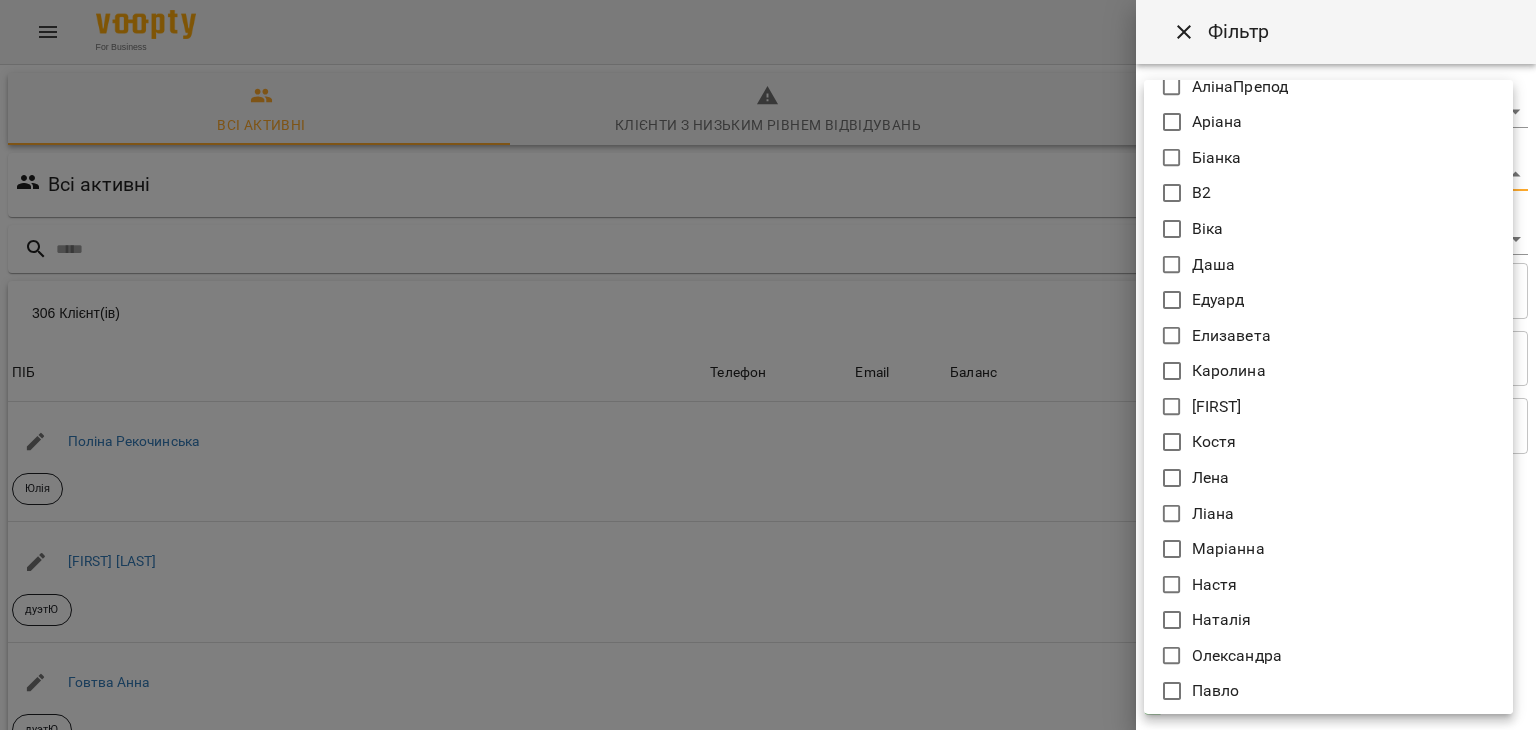 scroll, scrollTop: 304, scrollLeft: 0, axis: vertical 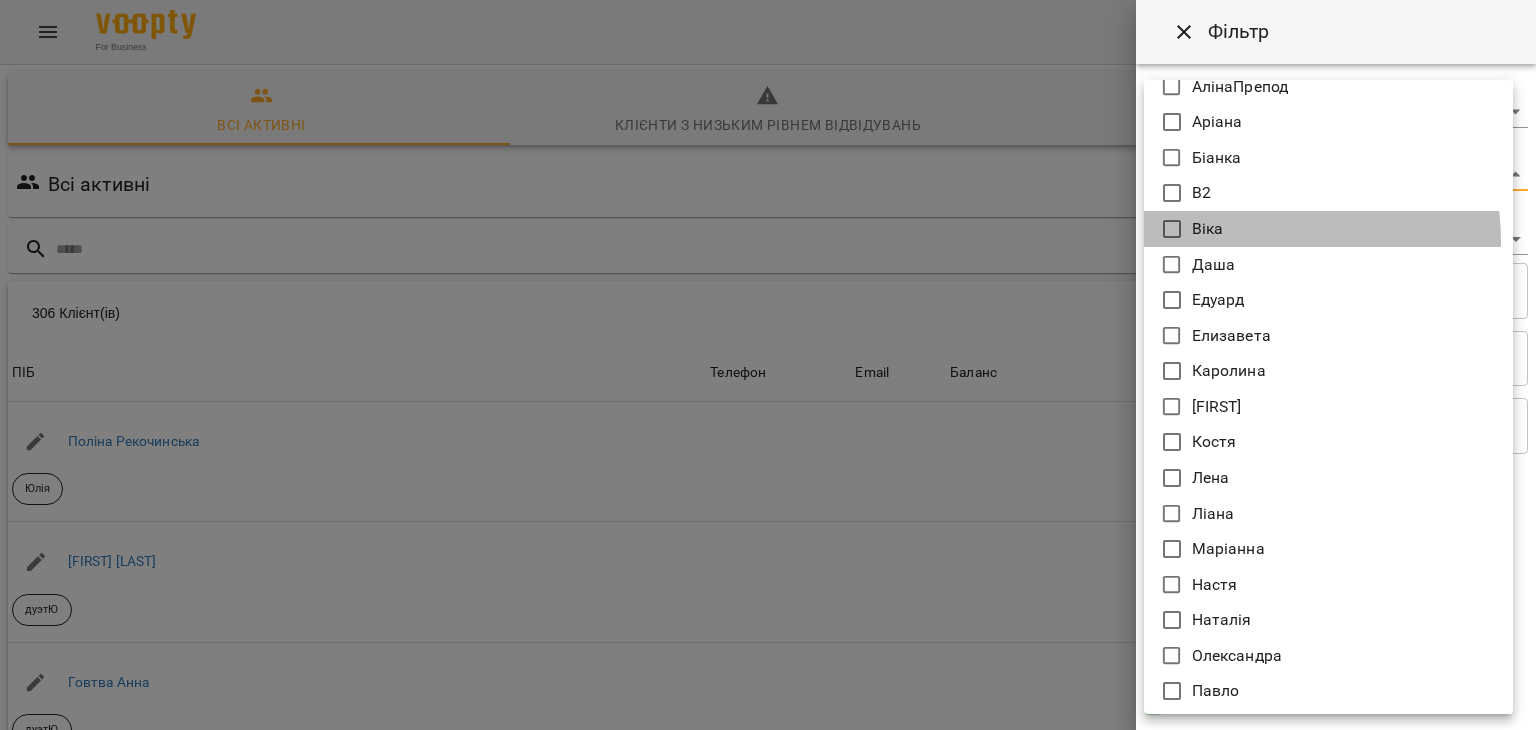 click on "Віка" at bounding box center [1328, 229] 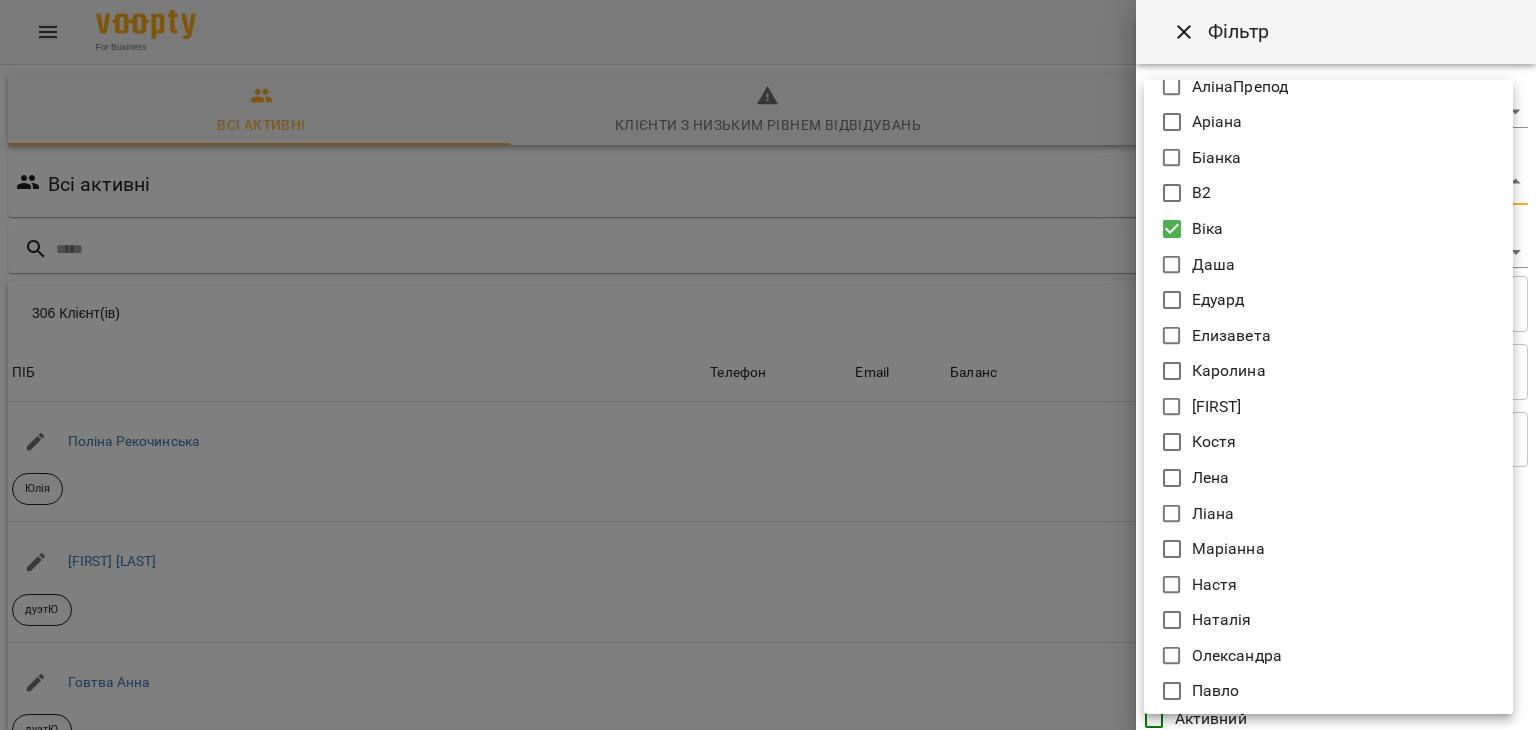 click at bounding box center (768, 365) 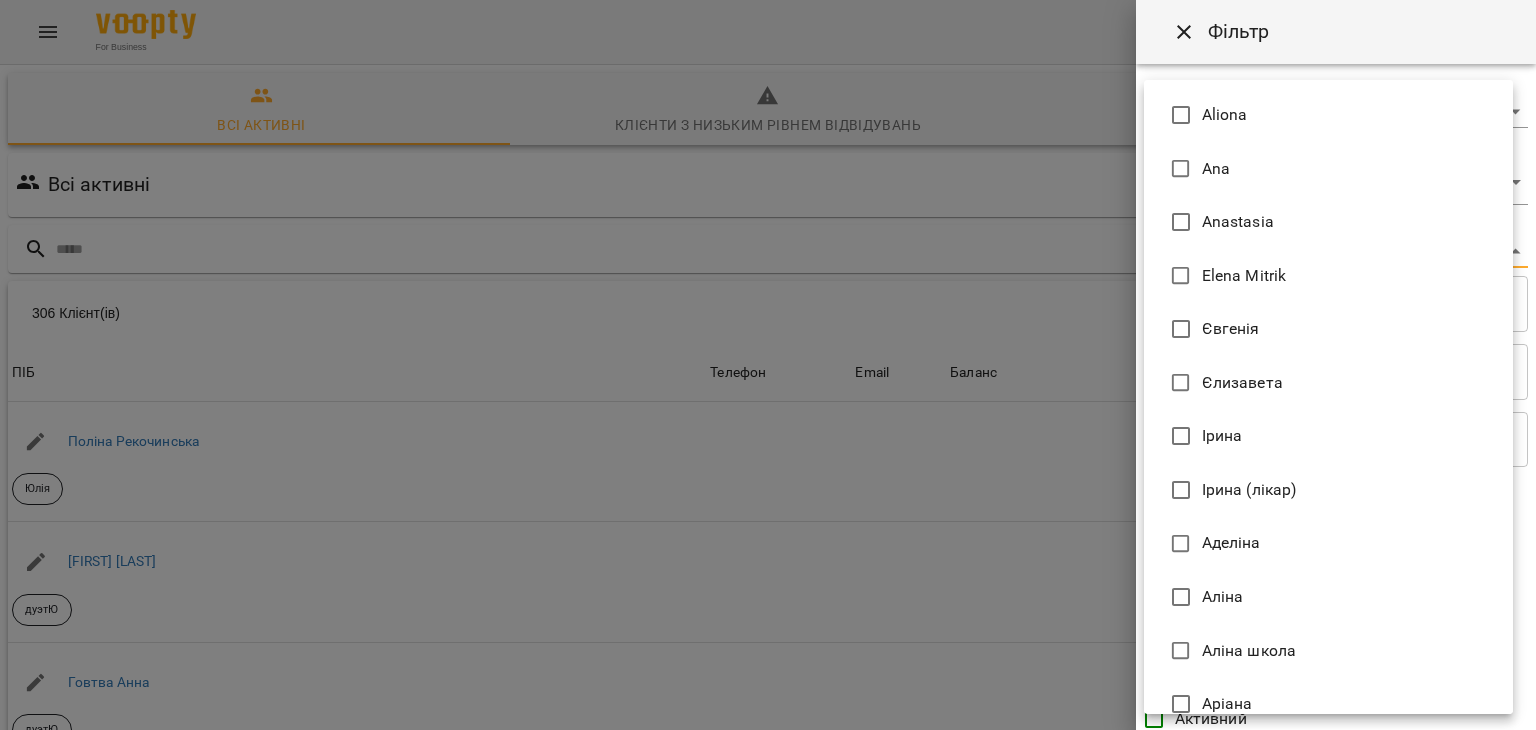 click on "For Business 42 UA Всі активні Клієнти з низьким рівнем відвідувань Видалені клієнти   Всі активні [FIRST] Фільтр 306   Клієнт(ів) 306   Клієнт(ів) ПІБ Телефон Email Баланс ПІБ [FIRST] [LAST] Юлія Телефон Email Баланс 2520 ₴ Поповнити рахунок ПІБ [FIRST] [LAST] дуетЮ Телефон Email Баланс 0 ₴ Поповнити рахунок ПІБ [FIRST] [LAST] дуетЮ Телефон Email Баланс 0 ₴ Поповнити рахунок ПІБ [FIRST] (діти) Юлія Телефон Email Баланс 0 ₴ Поповнити рахунок ПІБ [FIRST] (діти) Юлія Телефон Email Баланс 0 ₴ Поповнити рахунок ПІБ [FIRST] дует з [FIRST] Аделіна Телефон Email Баланс 0 ₴" at bounding box center (768, 522) 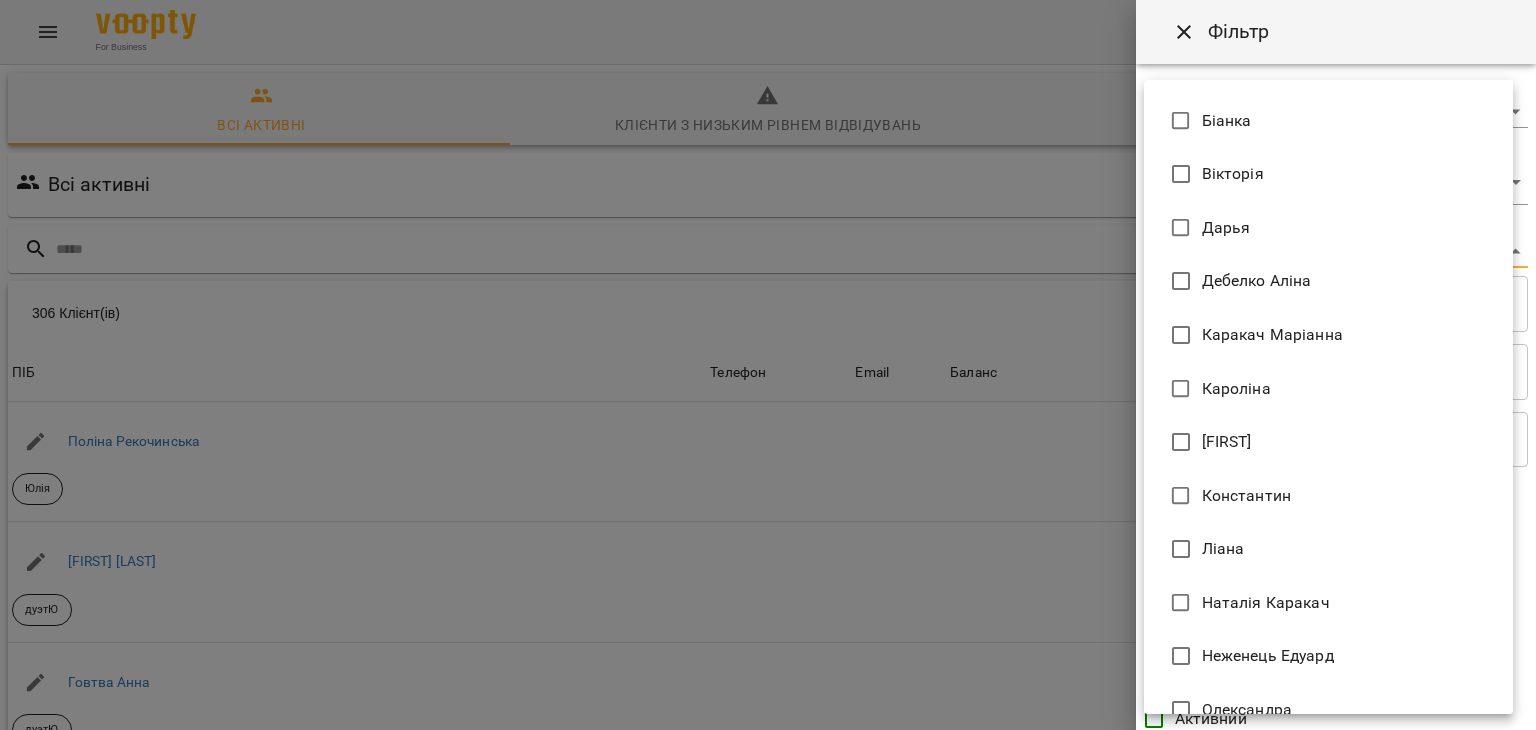 scroll, scrollTop: 609, scrollLeft: 0, axis: vertical 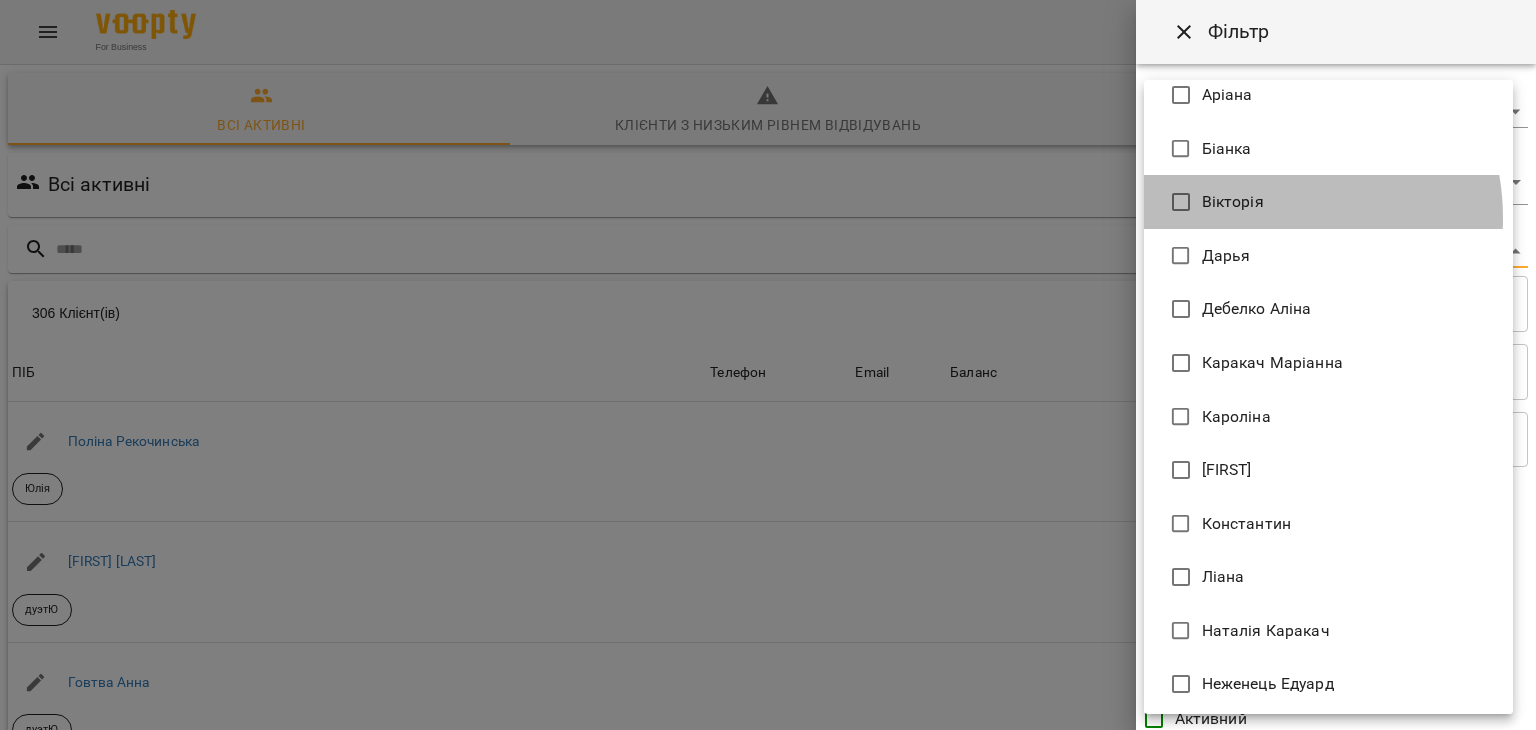click on "Вікторія" at bounding box center [1328, 202] 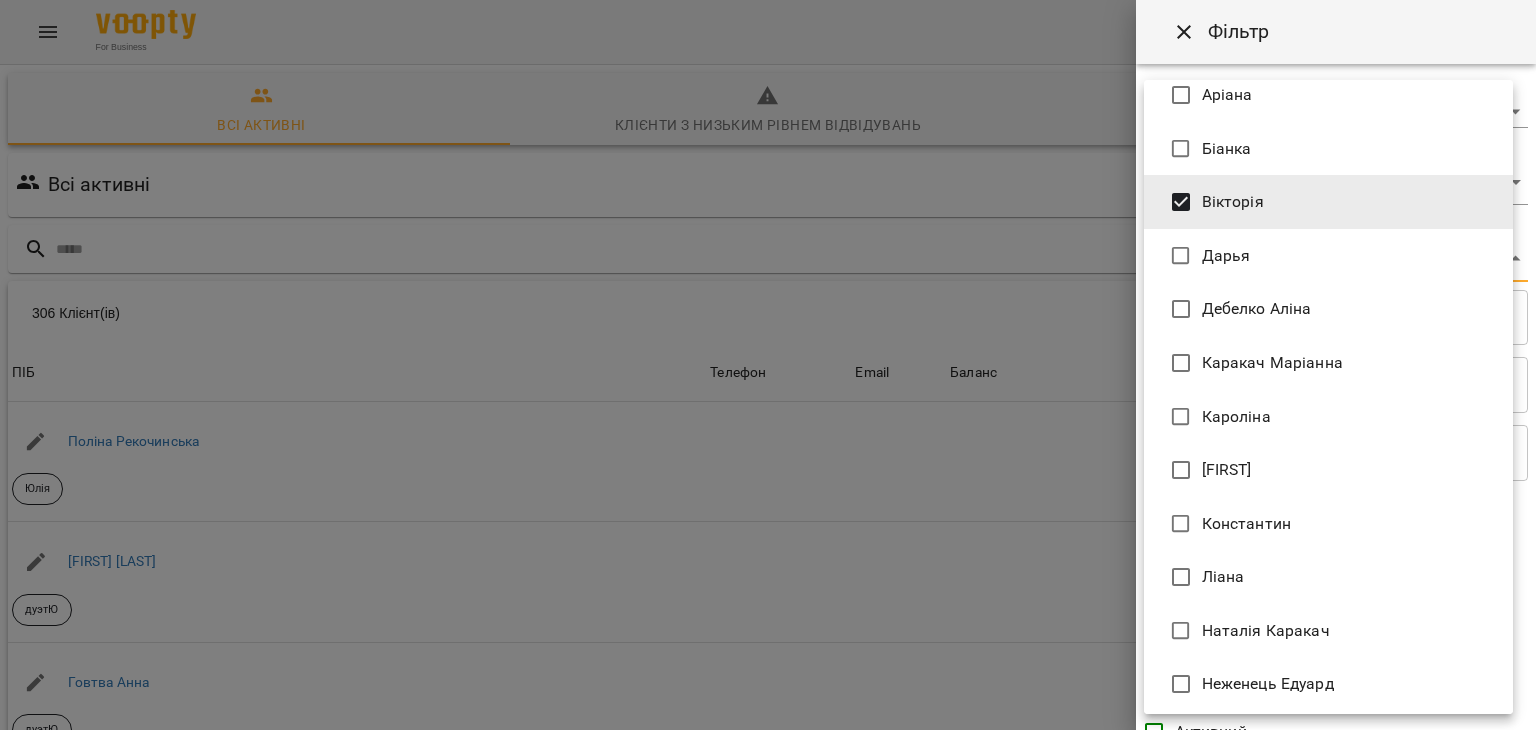 click at bounding box center (768, 365) 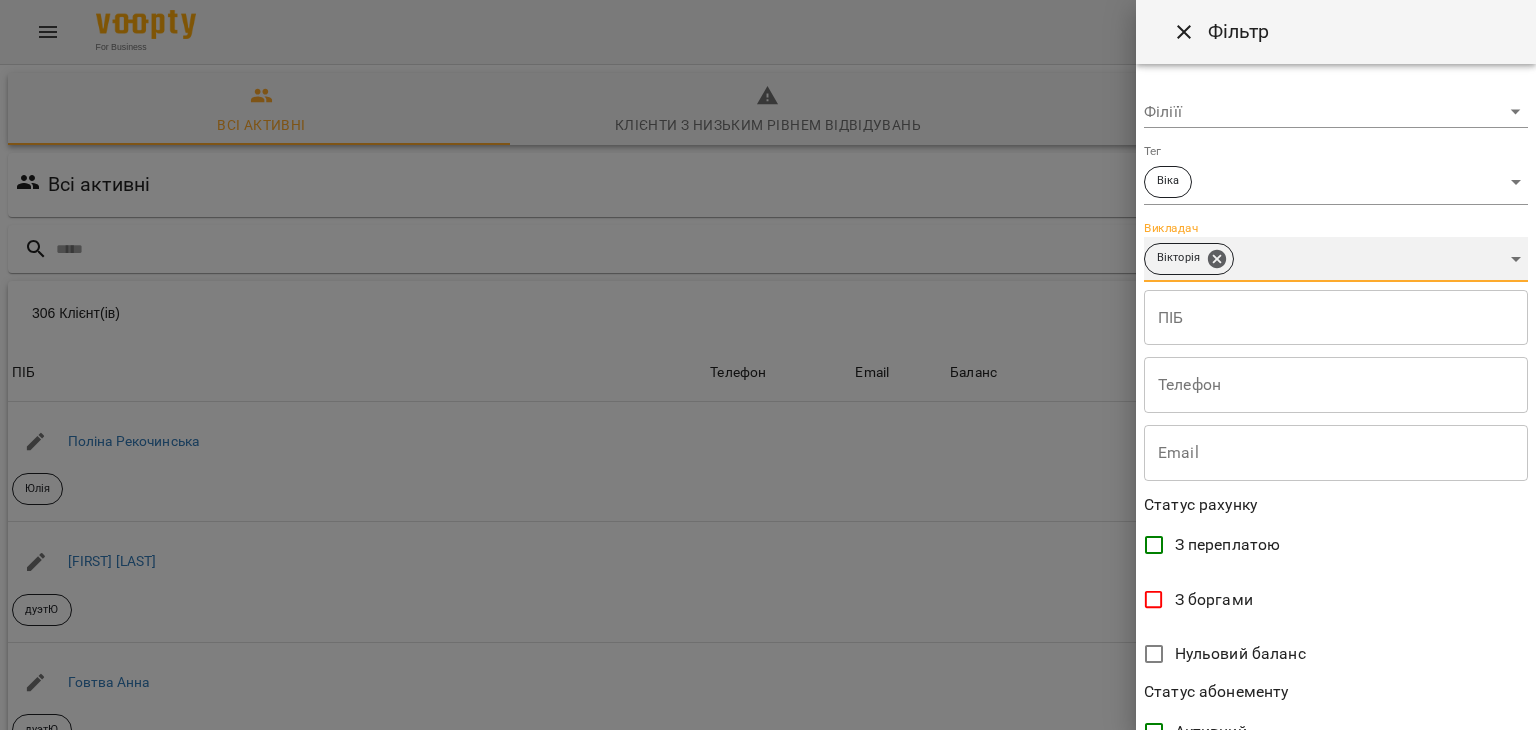 scroll, scrollTop: 410, scrollLeft: 0, axis: vertical 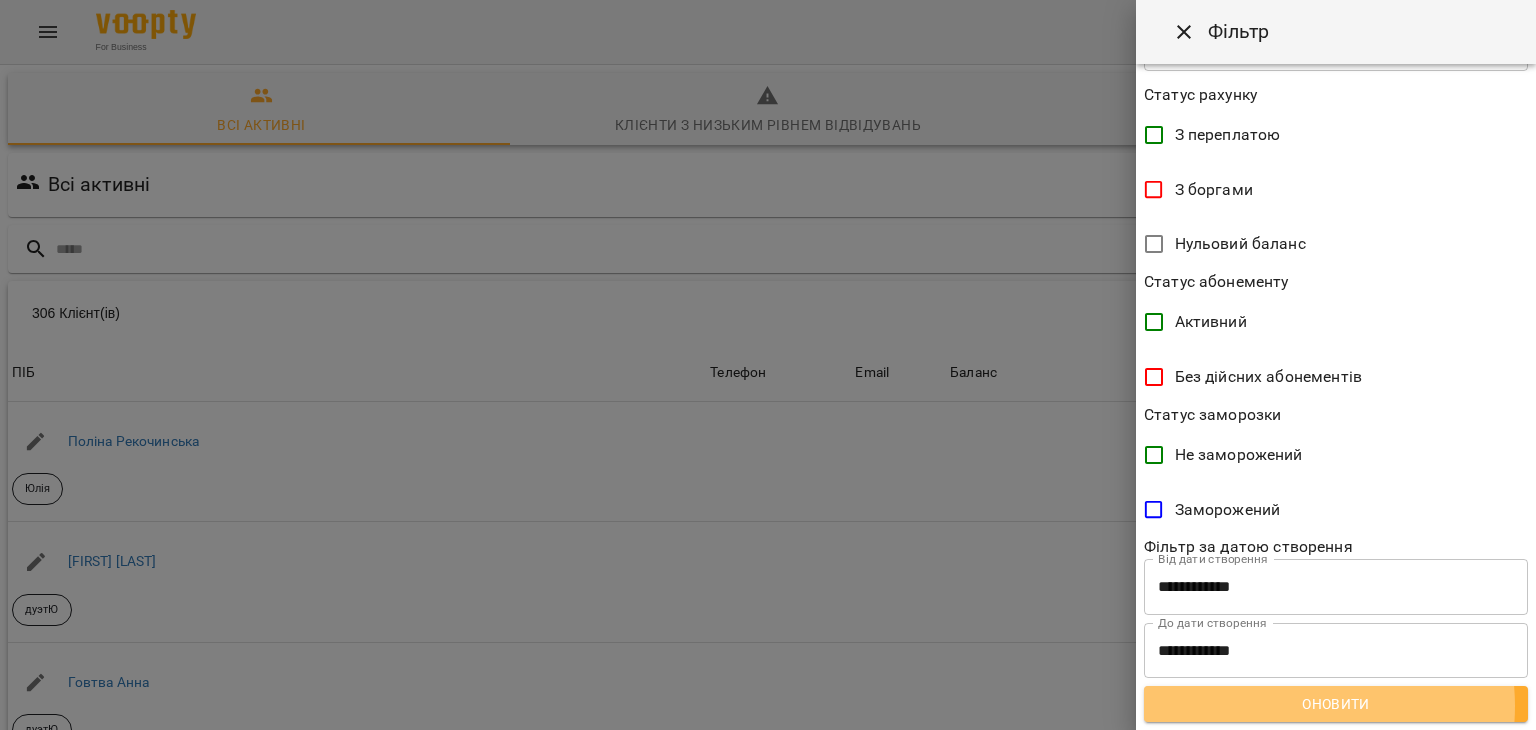 click on "Оновити" at bounding box center [1336, 704] 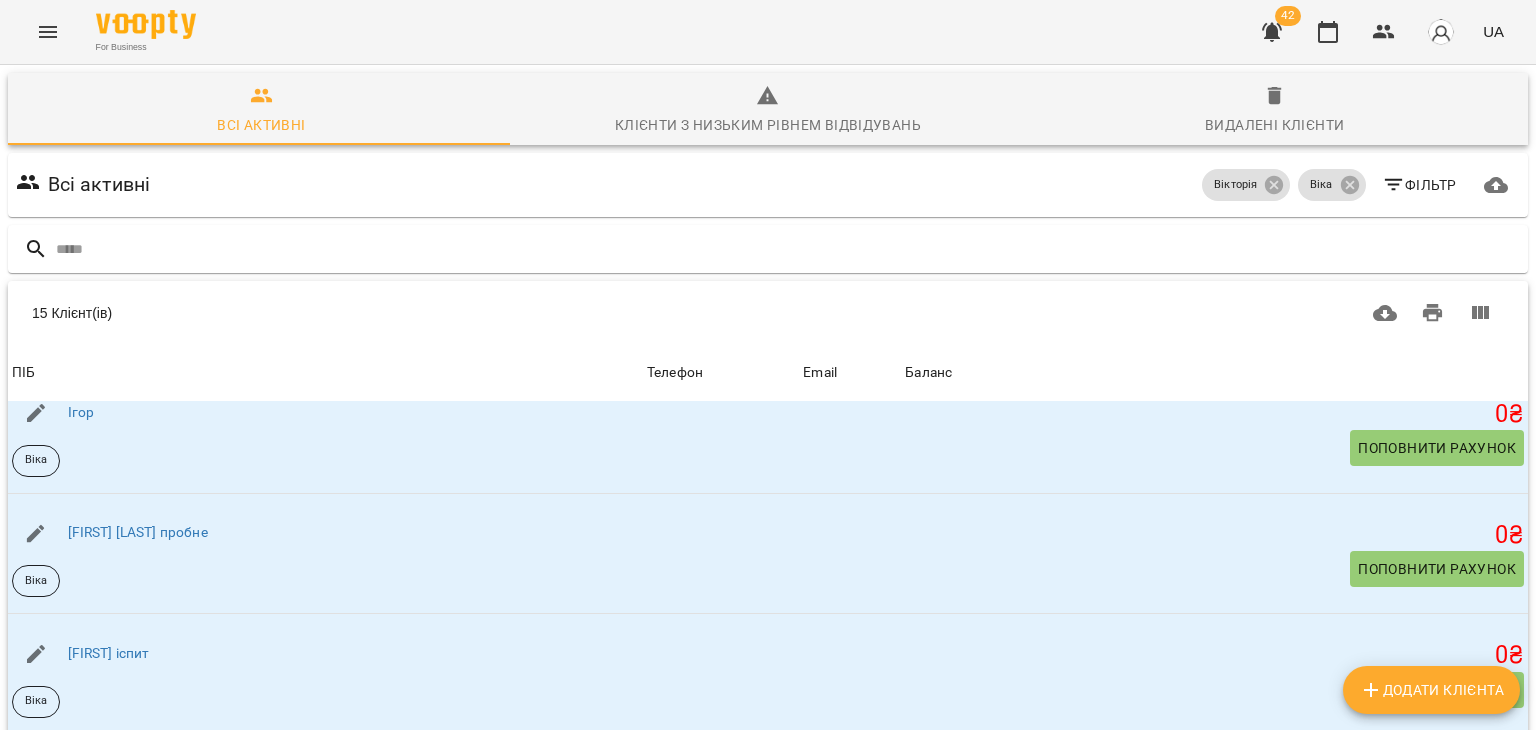 scroll, scrollTop: 1362, scrollLeft: 0, axis: vertical 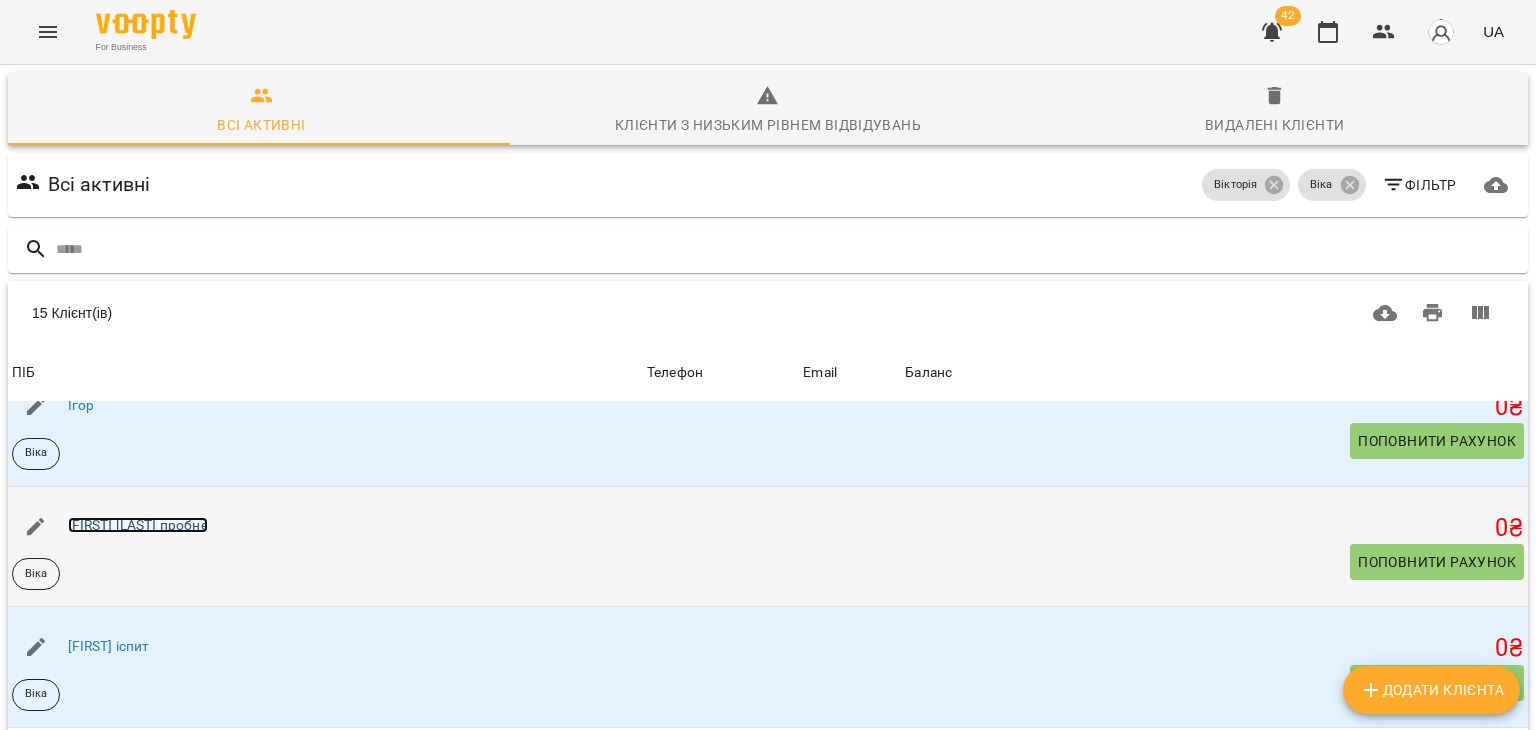 click on "[FIRST] [LAST] пробне" at bounding box center (138, 525) 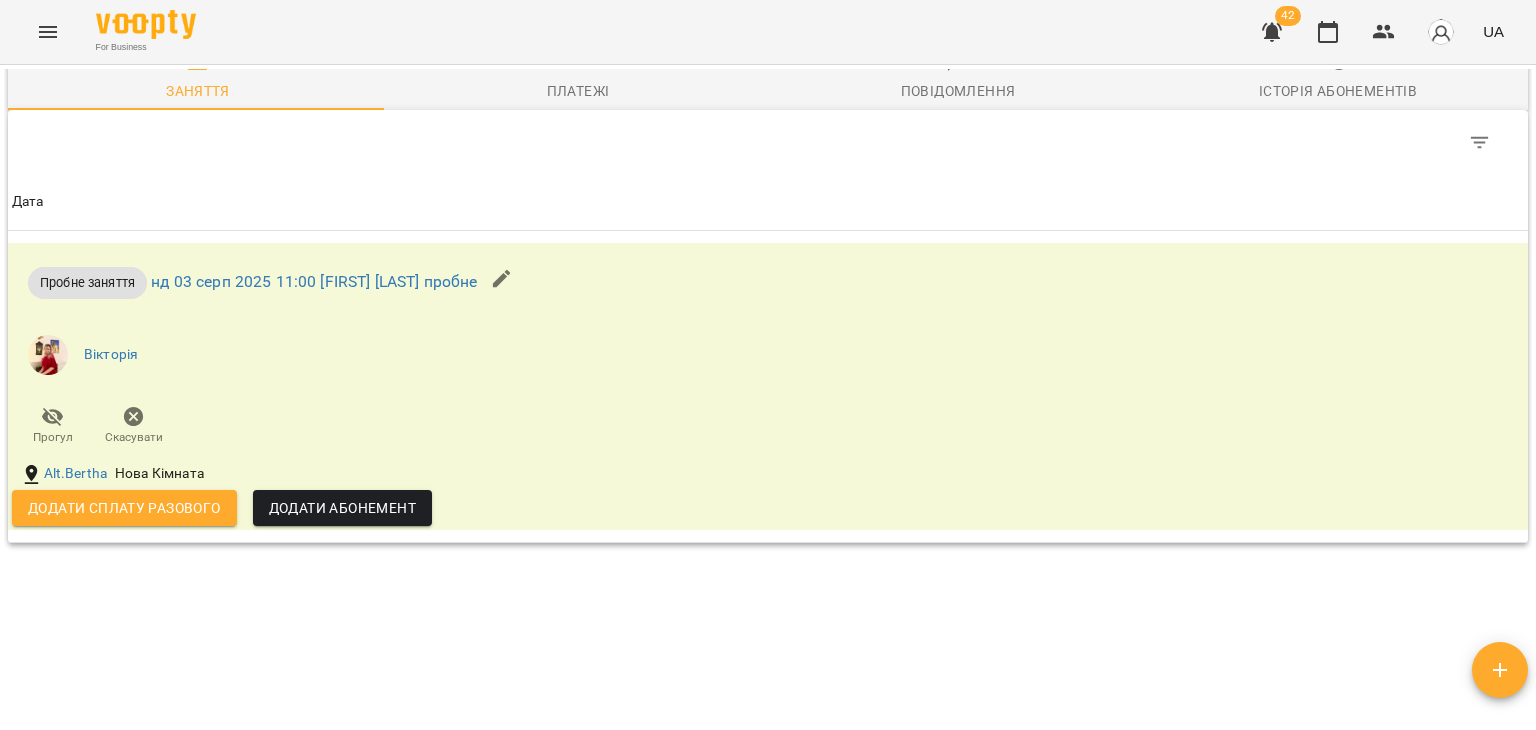 scroll, scrollTop: 1090, scrollLeft: 0, axis: vertical 